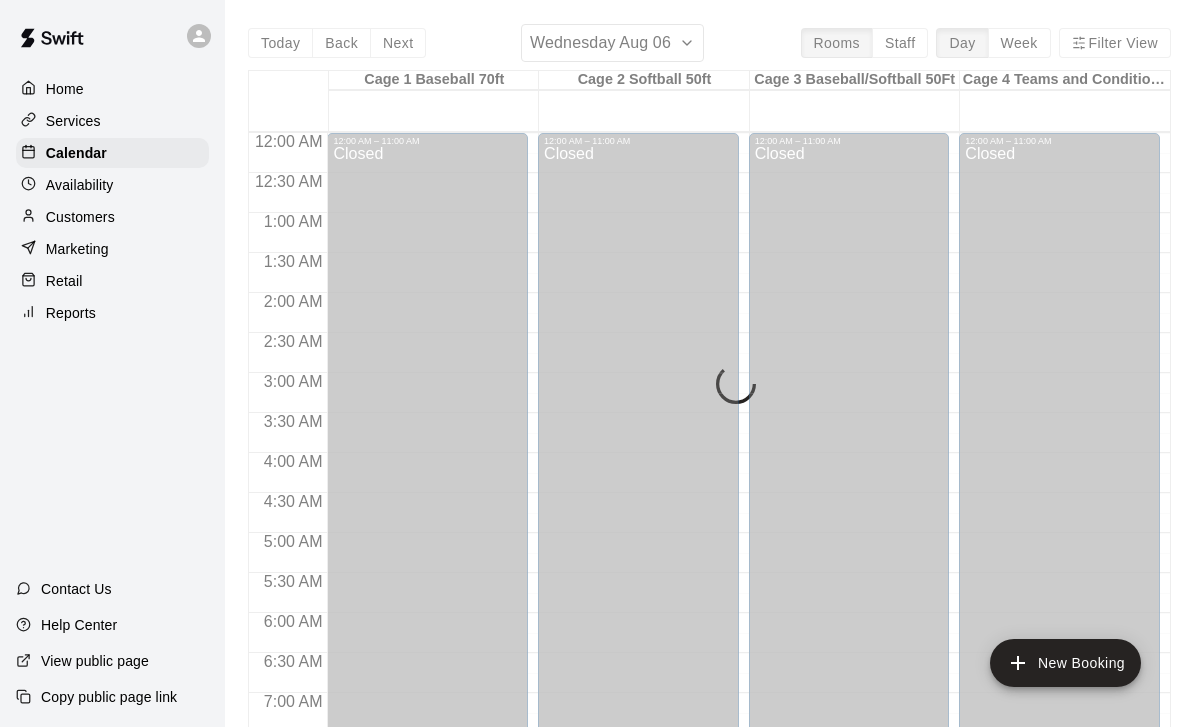 scroll, scrollTop: 0, scrollLeft: 0, axis: both 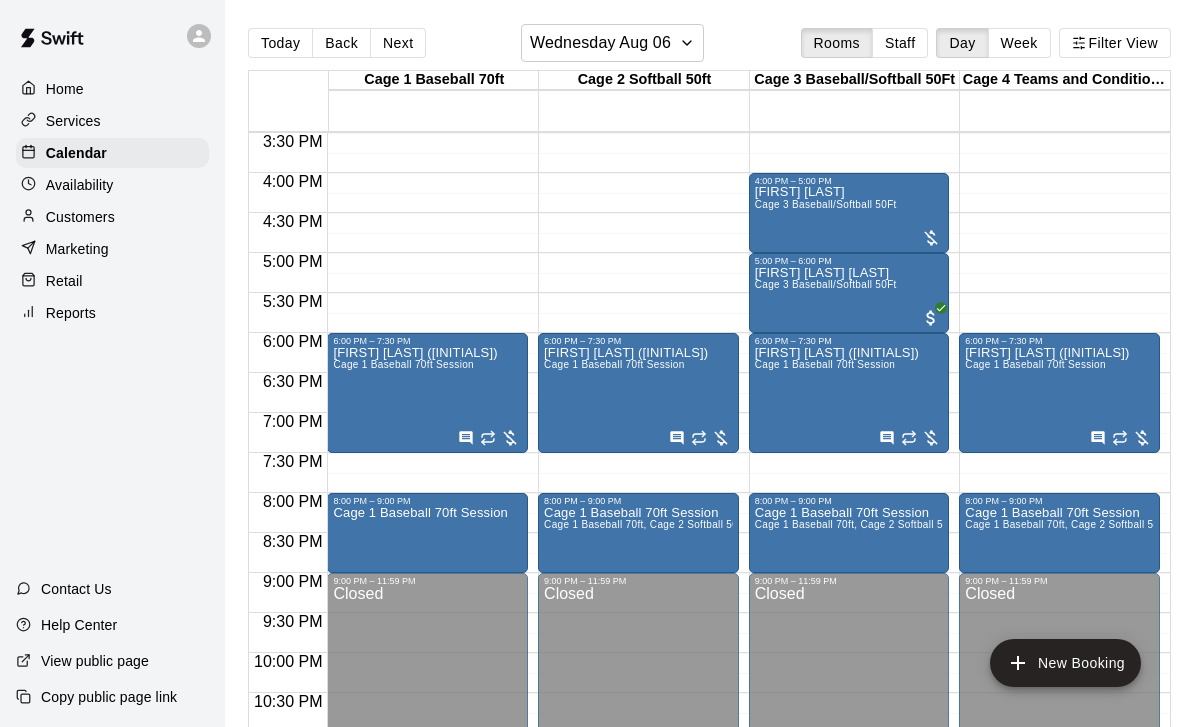 click on "Jae jaz Vasquez Cage 3 Baseball/Softball 50Ft" at bounding box center [826, 629] 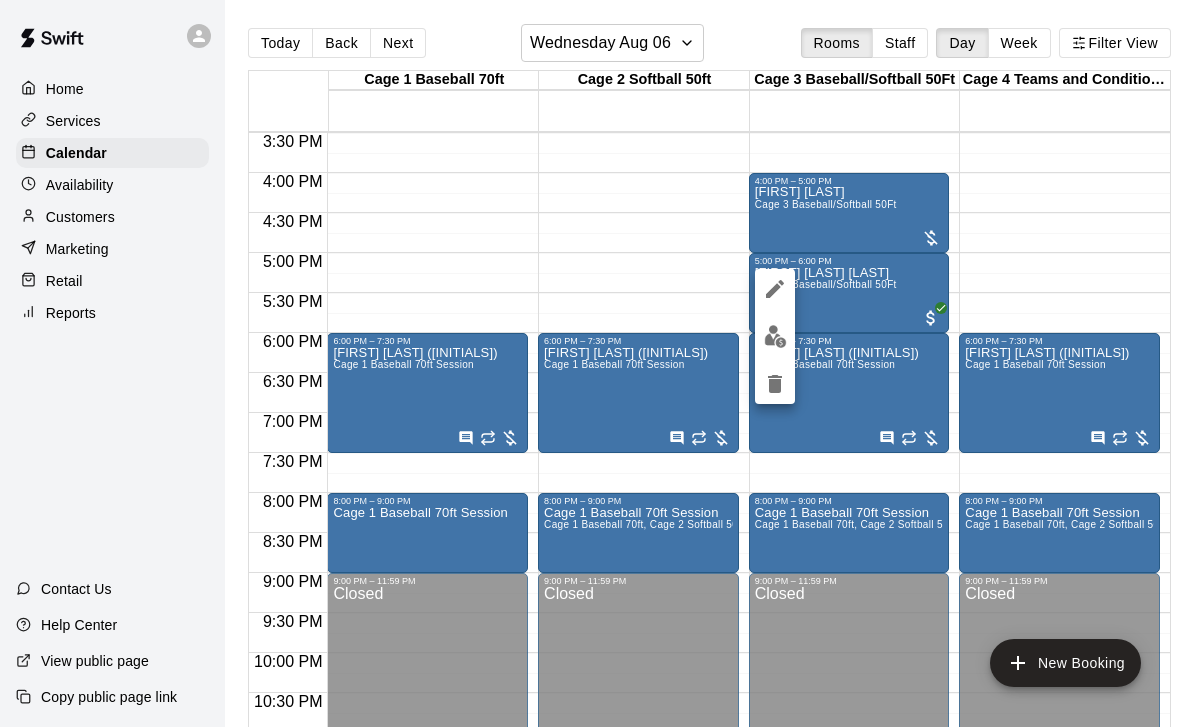 click at bounding box center (775, 289) 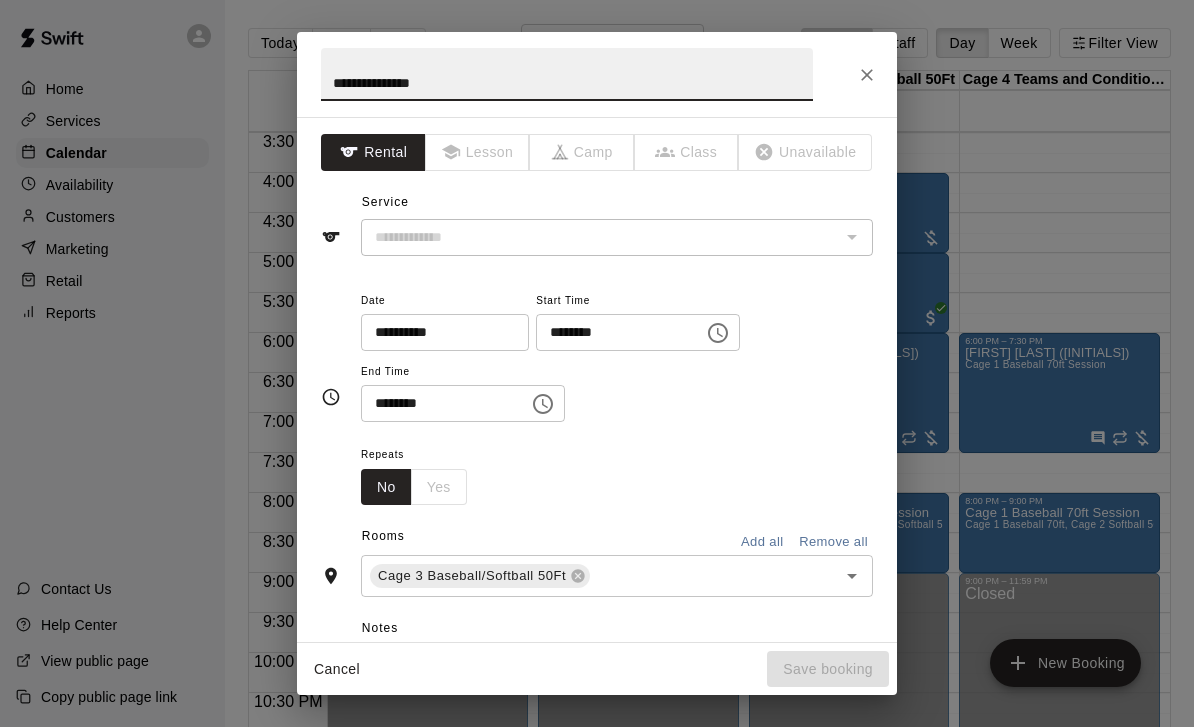 type on "**********" 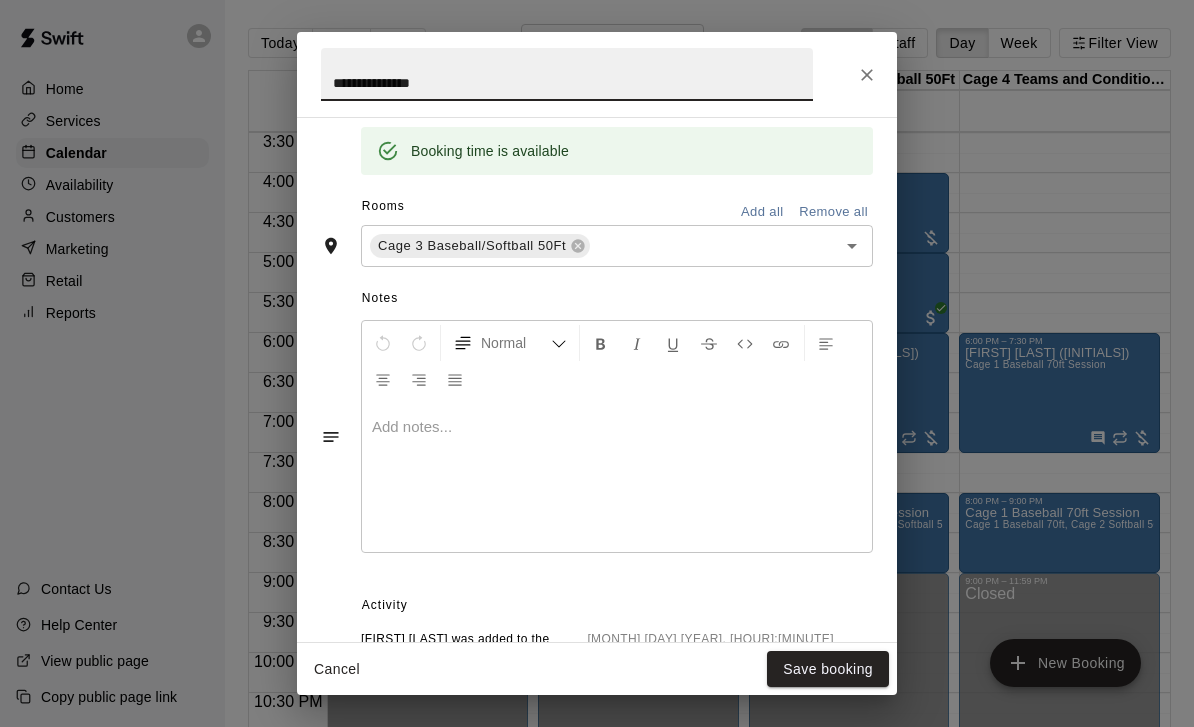 scroll, scrollTop: 493, scrollLeft: 0, axis: vertical 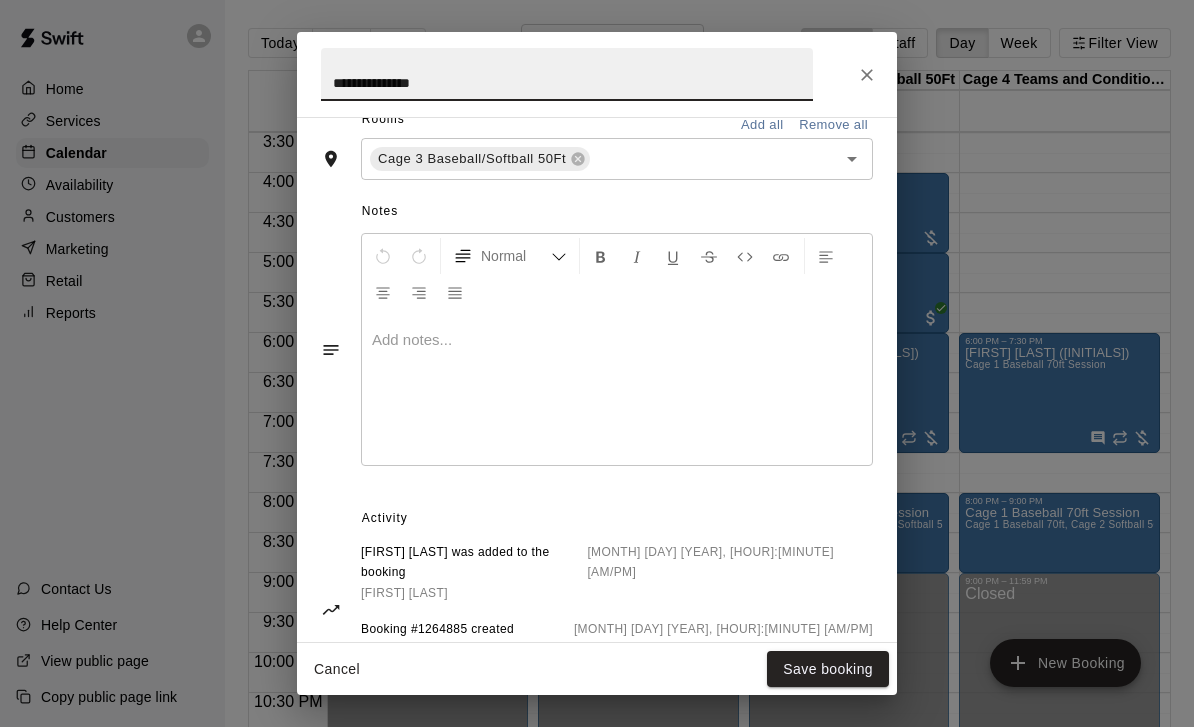 click at bounding box center (867, 75) 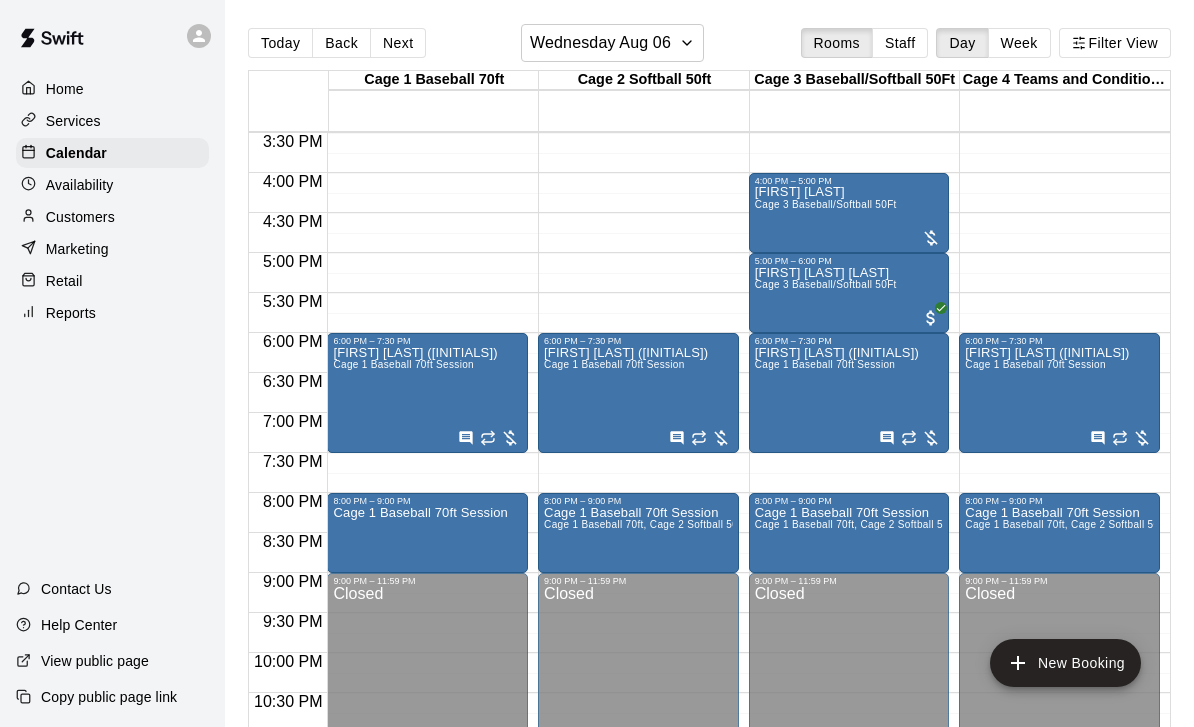 click on "Brent  Lightfeldt (BLITZ) Cage 1 Baseball 70ft Session" at bounding box center (415, 709) 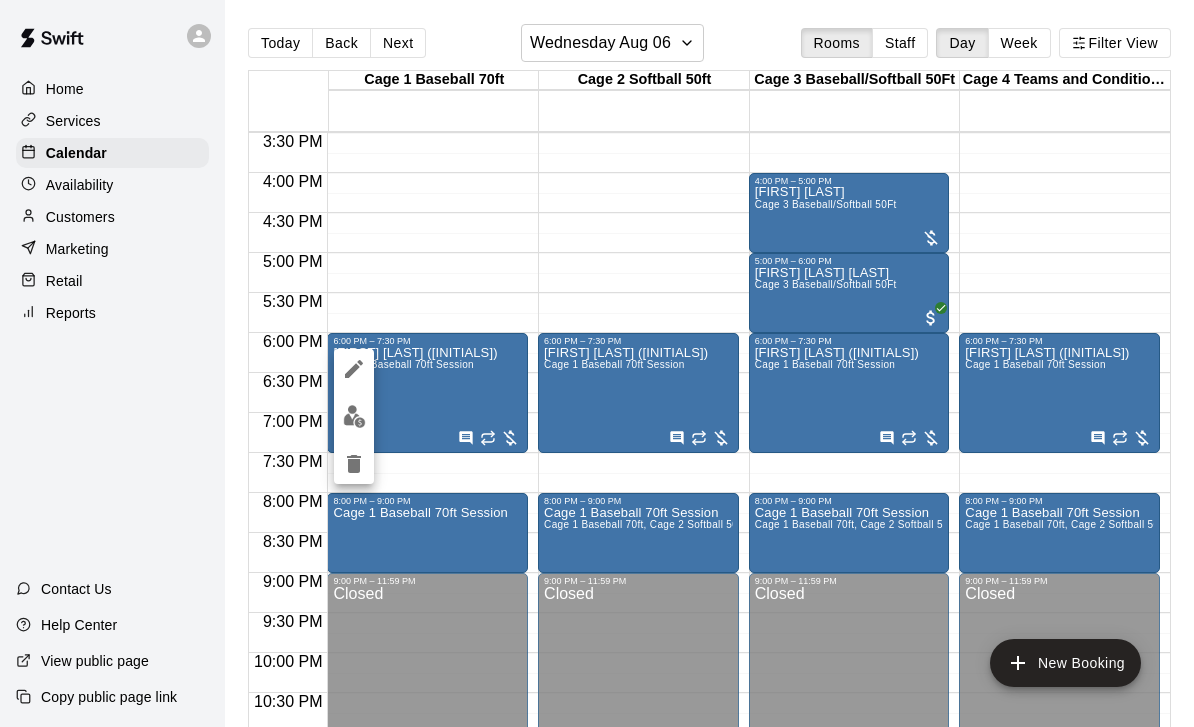click 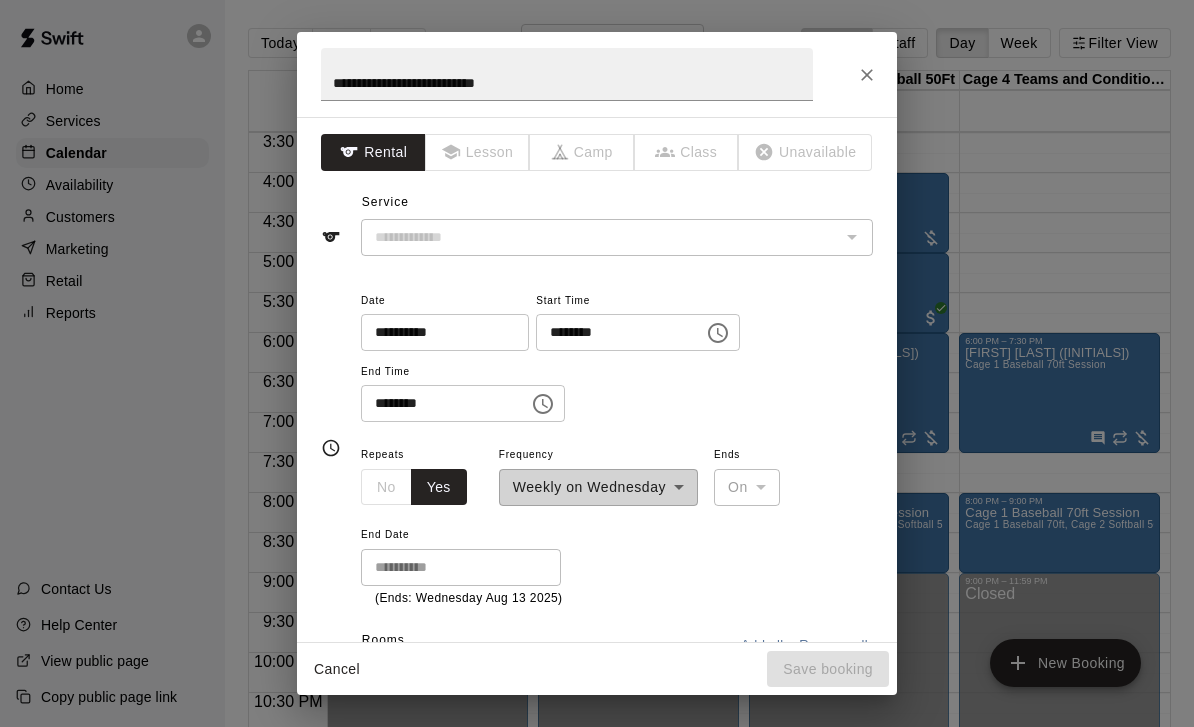 type on "**********" 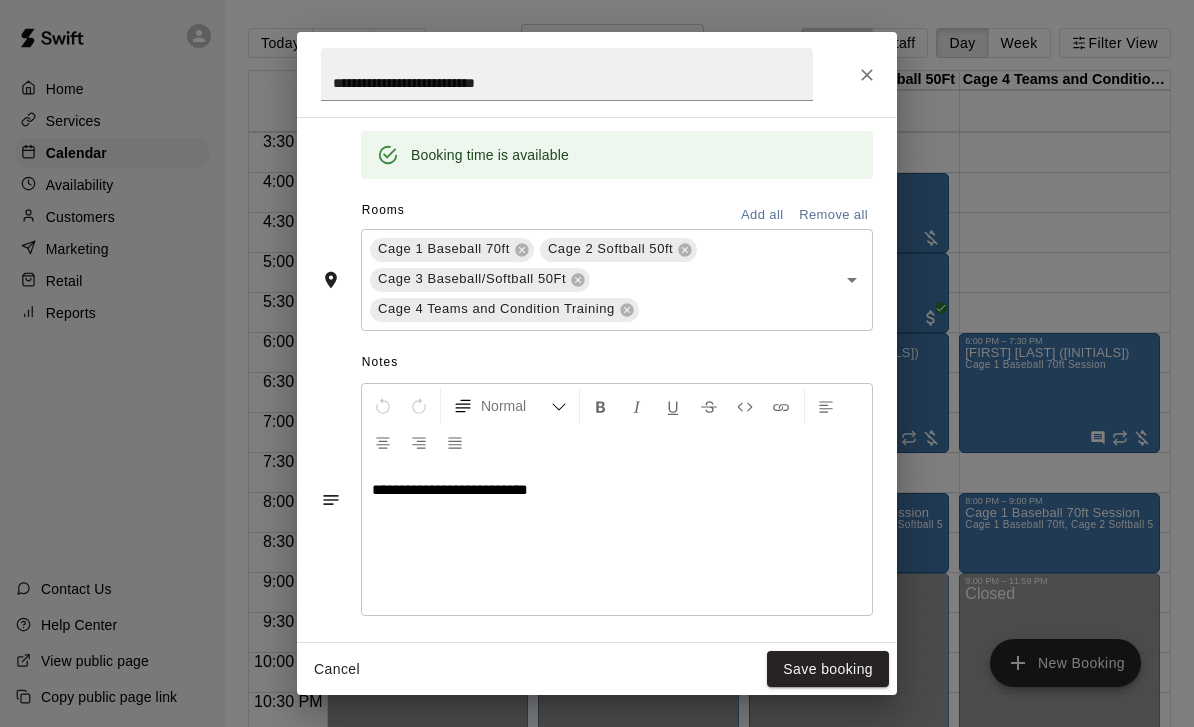 scroll, scrollTop: 511, scrollLeft: 0, axis: vertical 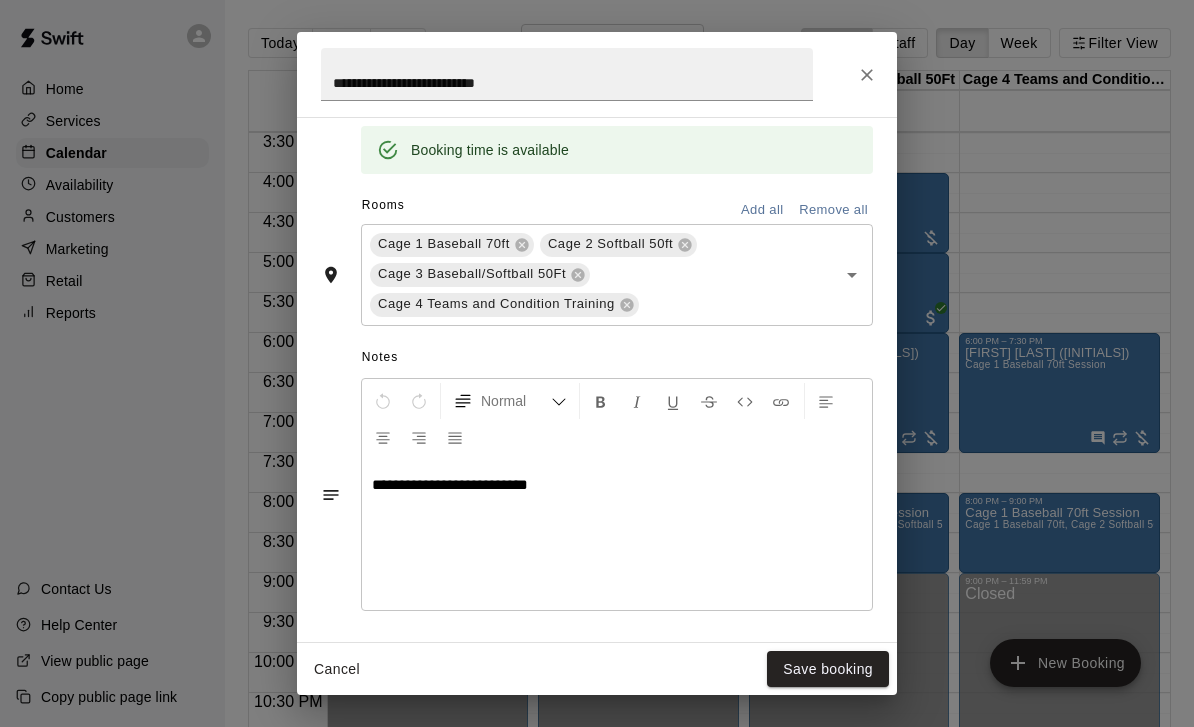 click 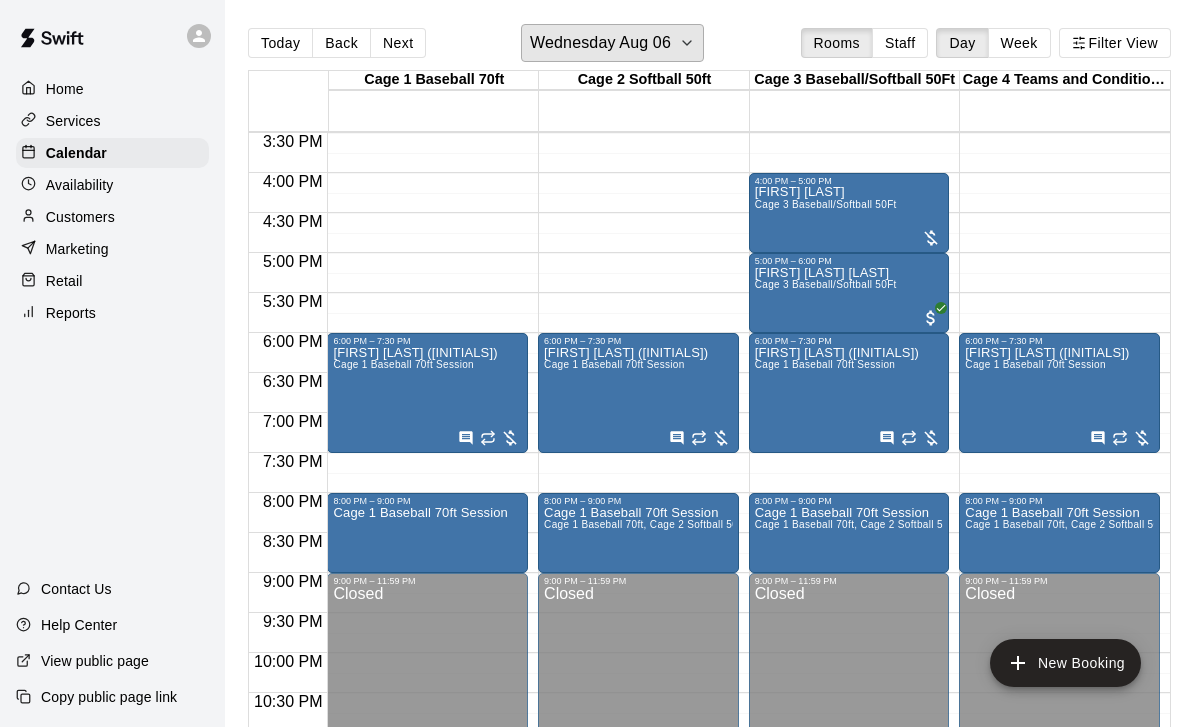 click on "Wednesday Aug 06" at bounding box center [600, 43] 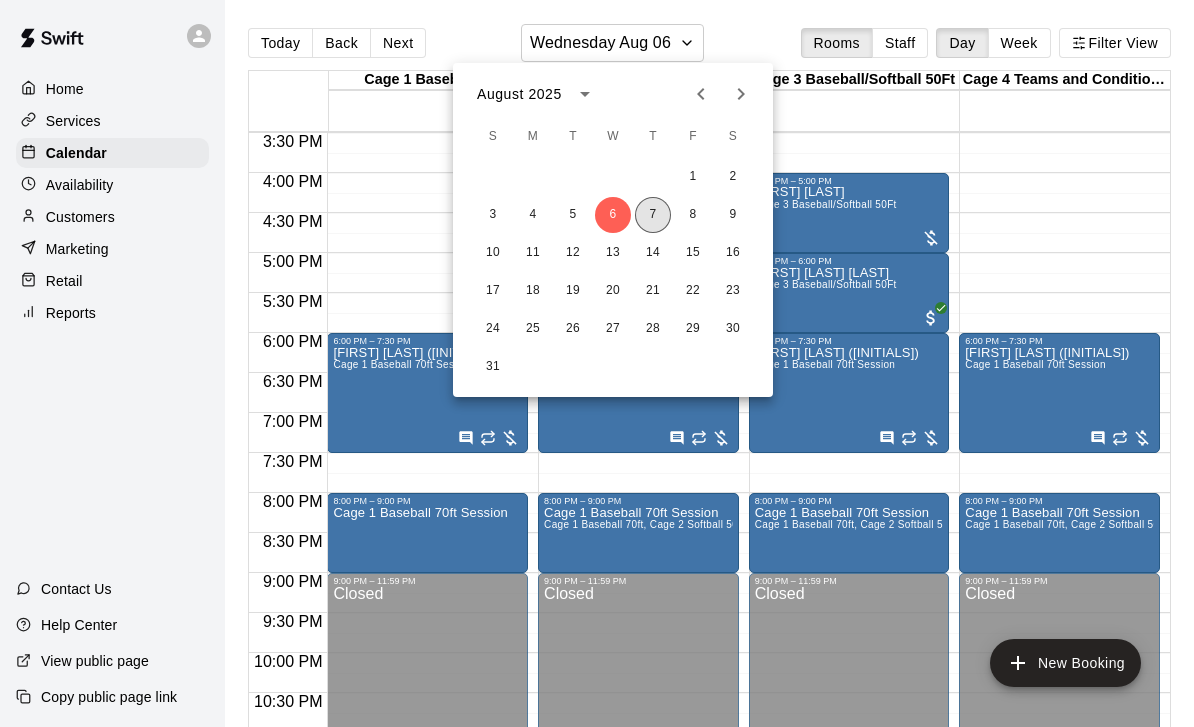click on "7" at bounding box center (653, 215) 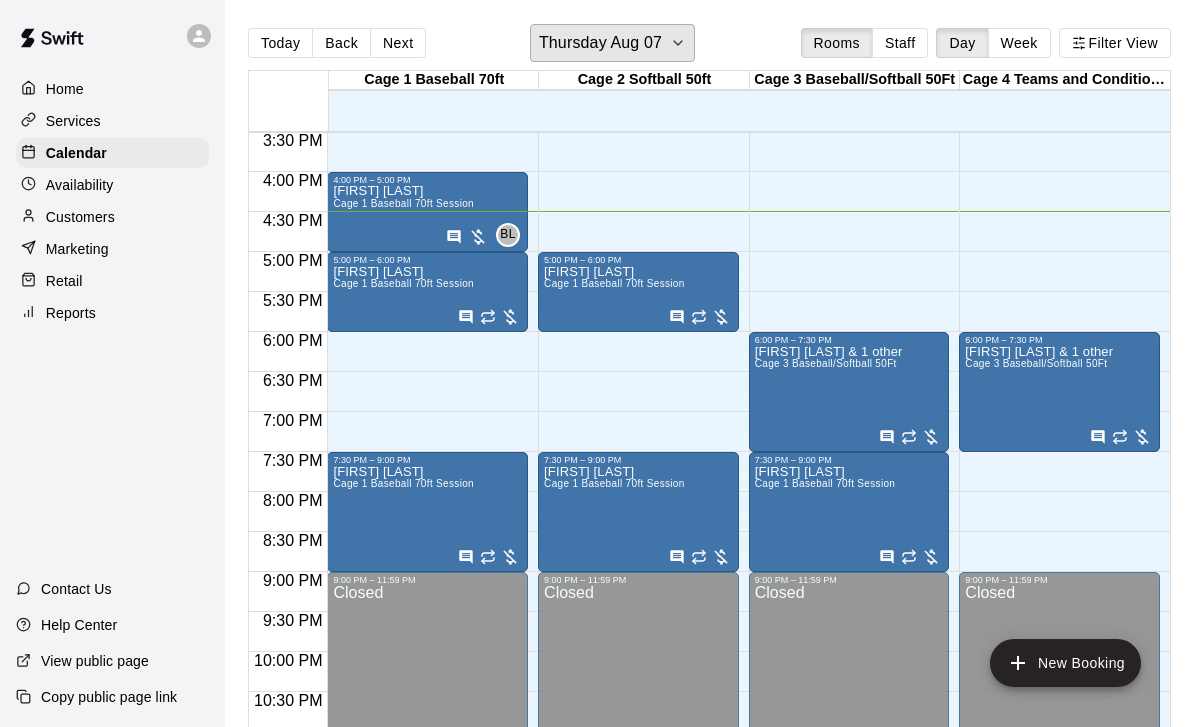 scroll, scrollTop: 1240, scrollLeft: 0, axis: vertical 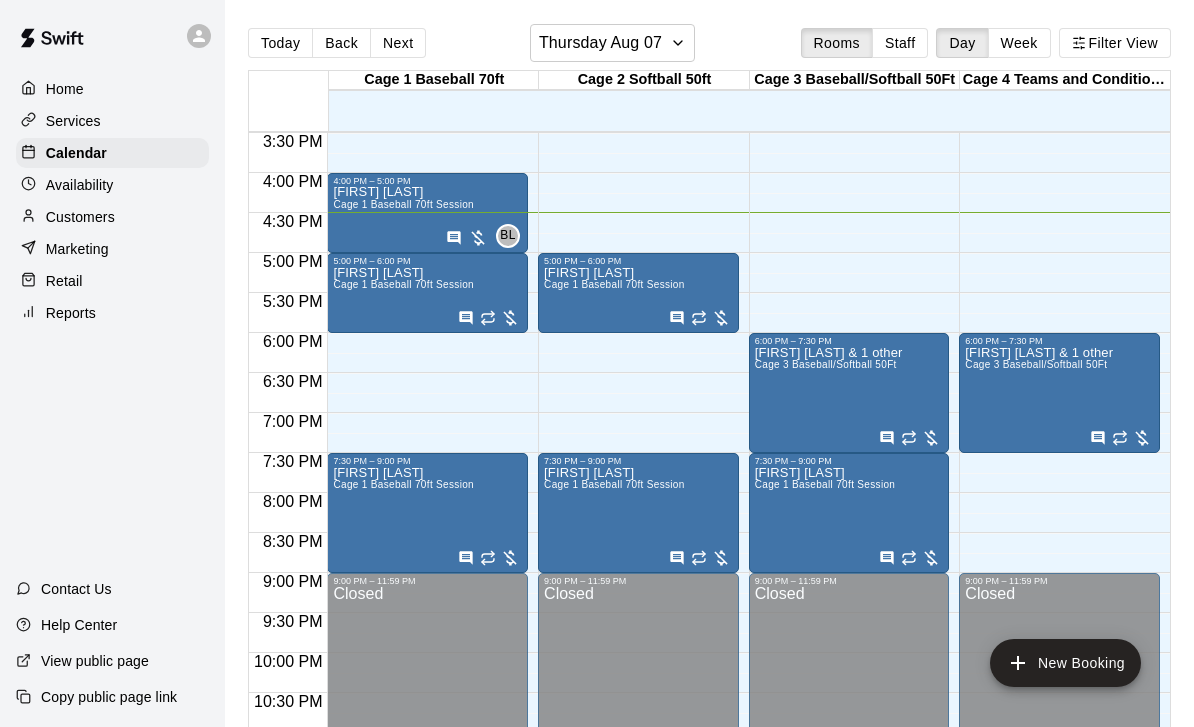 click on "Katie Jones  Cage 1 Baseball 70ft Session" at bounding box center [403, 629] 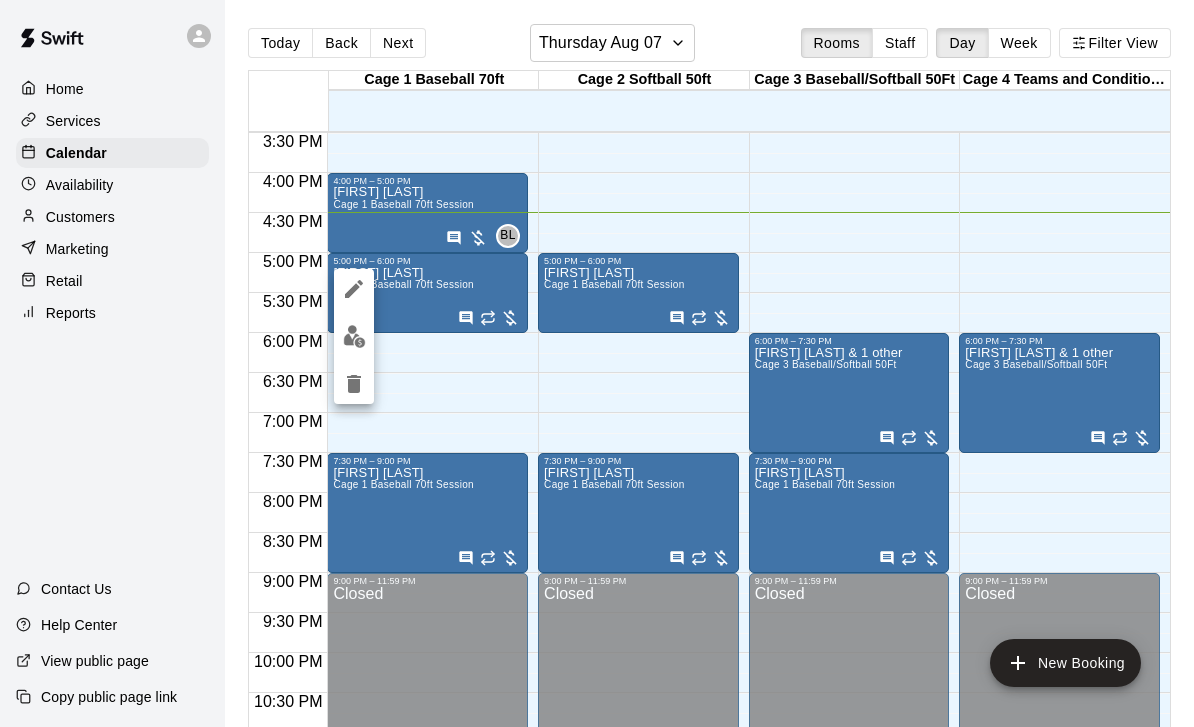 click 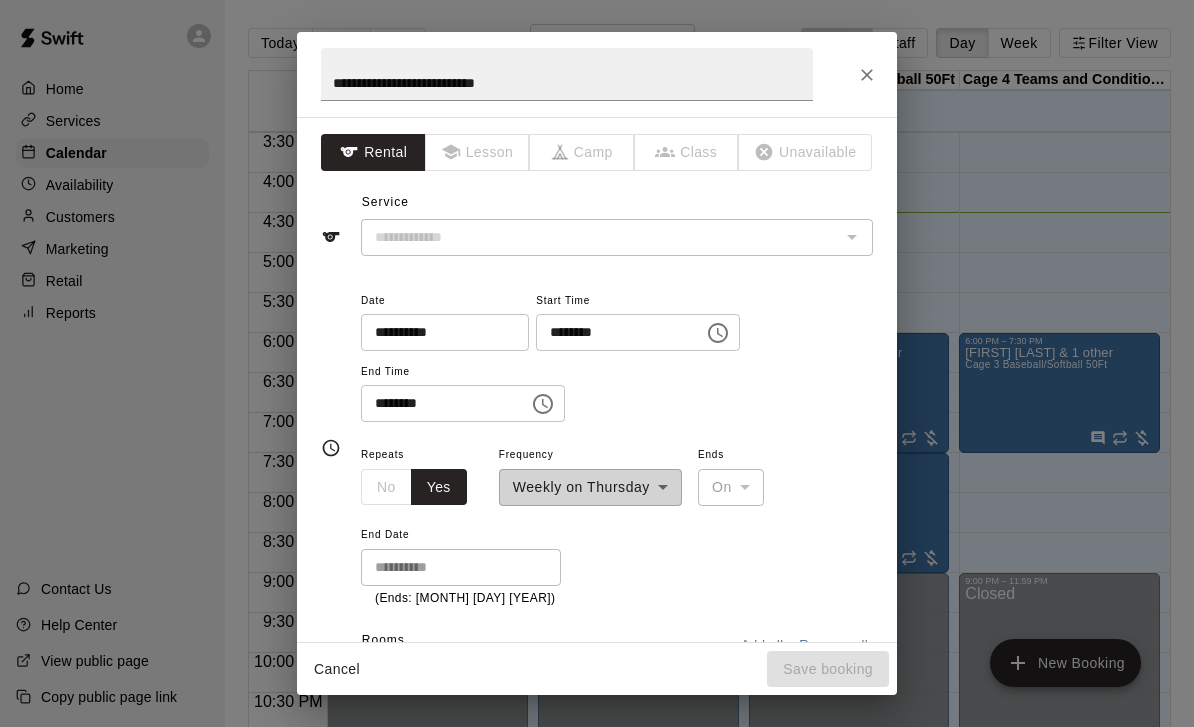 type on "**********" 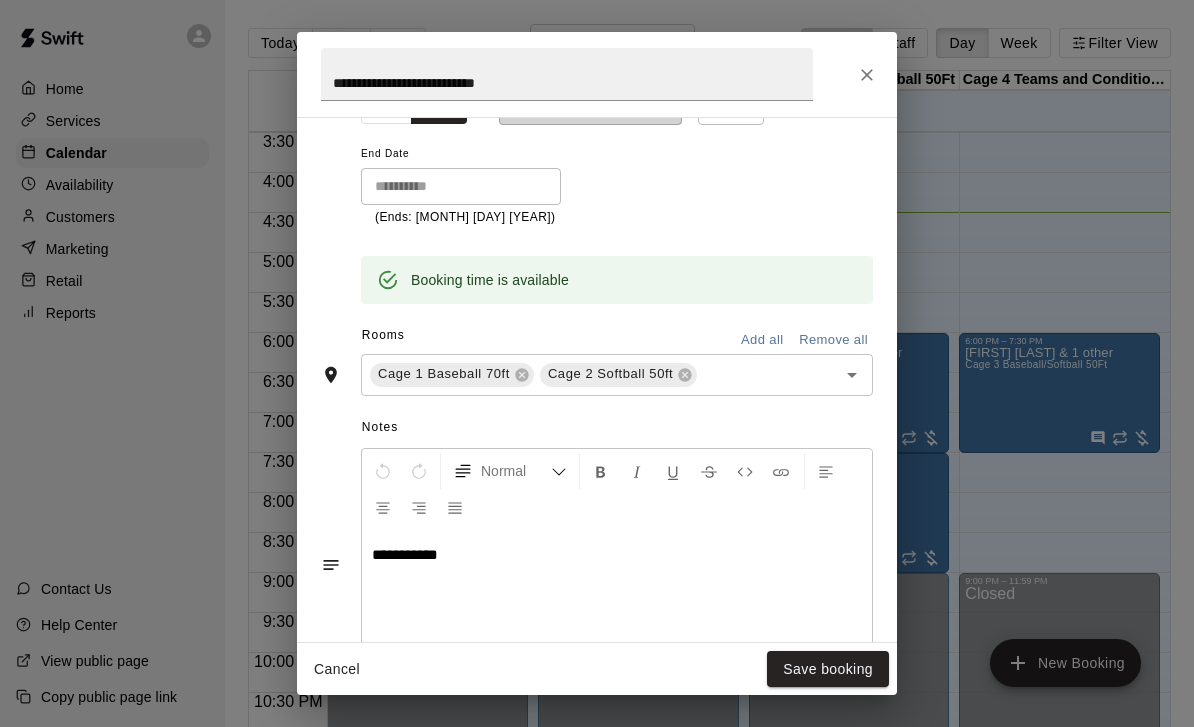 scroll, scrollTop: 401, scrollLeft: 0, axis: vertical 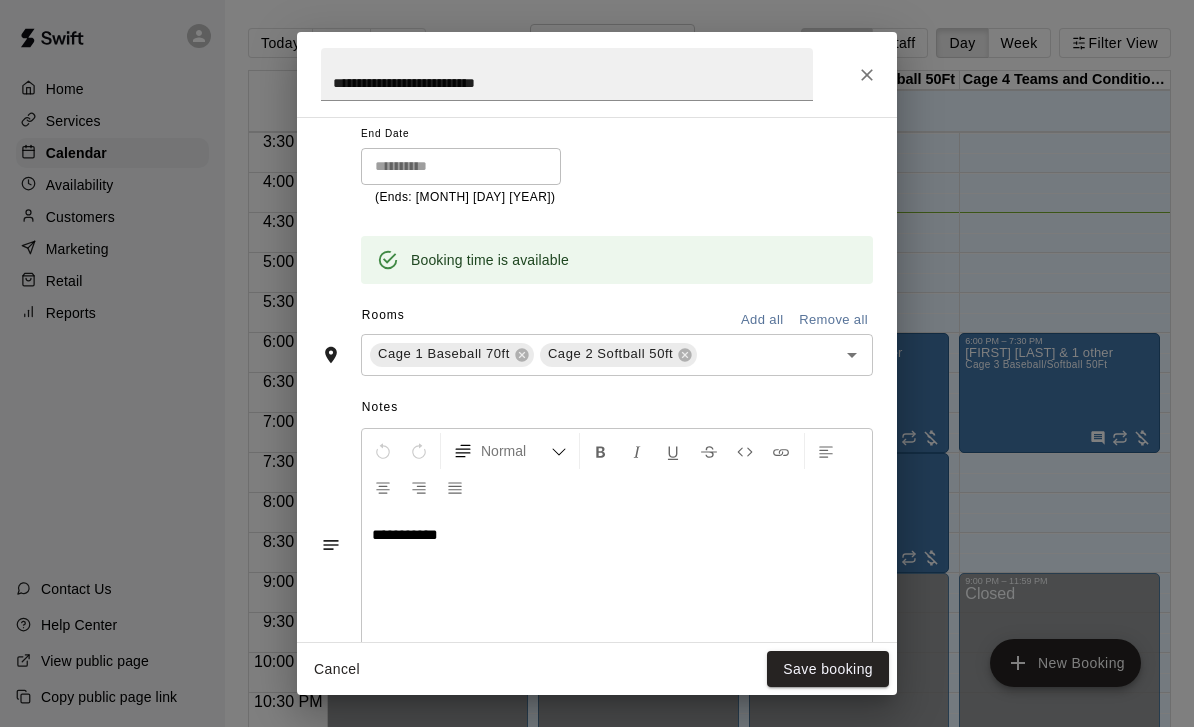 click 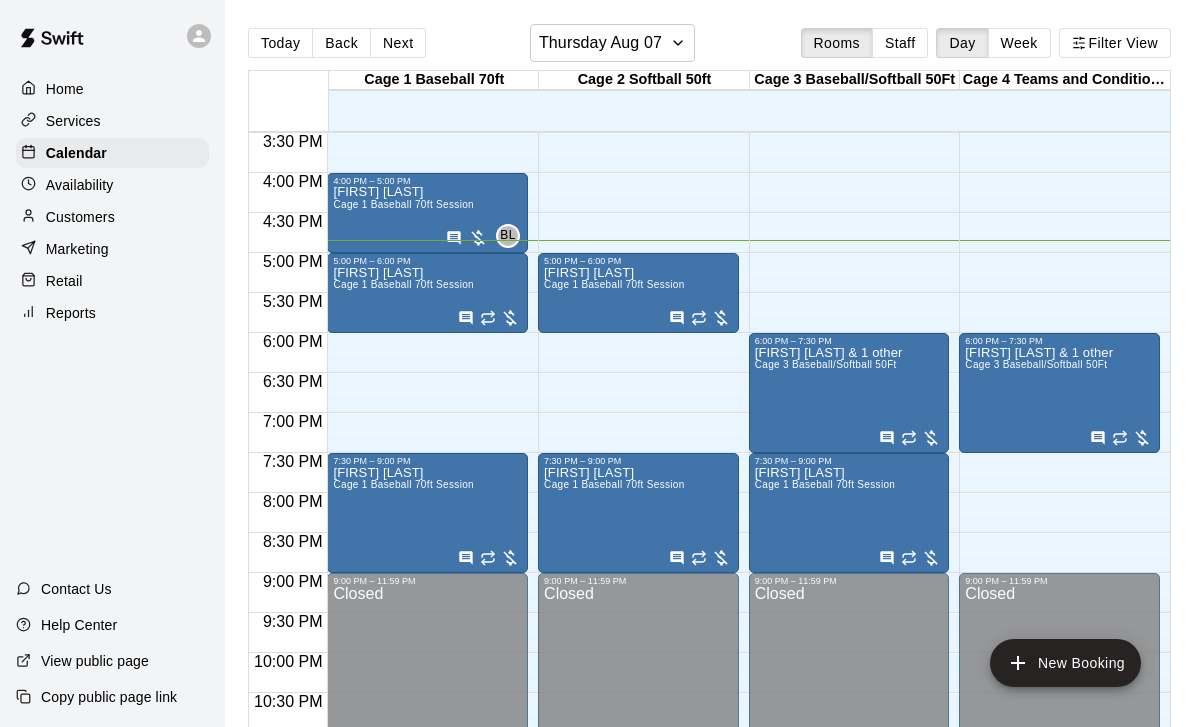 click on "Cage 1 Baseball 70ft Session" at bounding box center (403, 284) 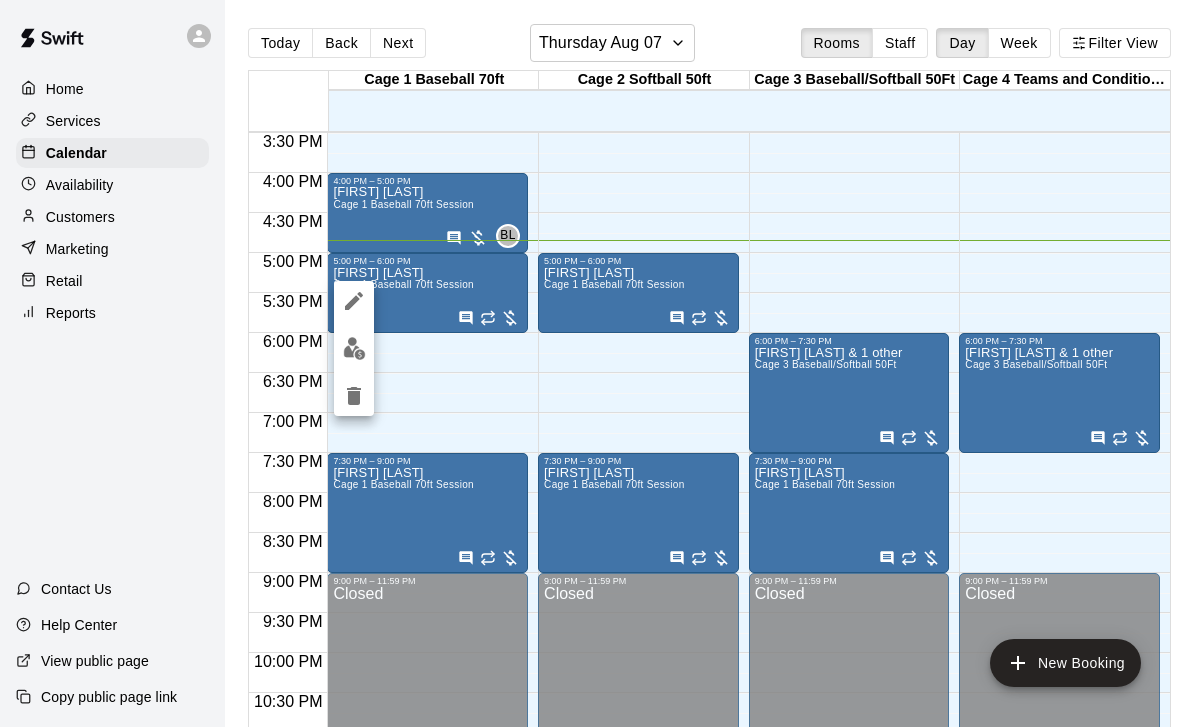 click 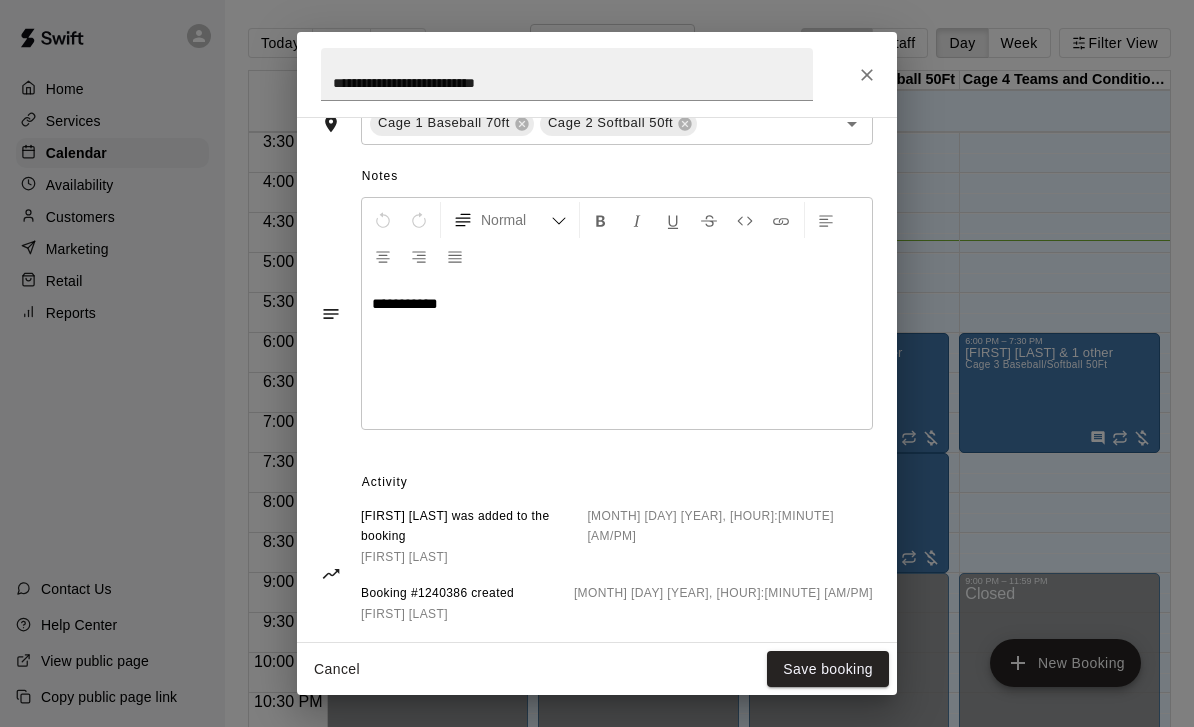 scroll, scrollTop: 629, scrollLeft: 0, axis: vertical 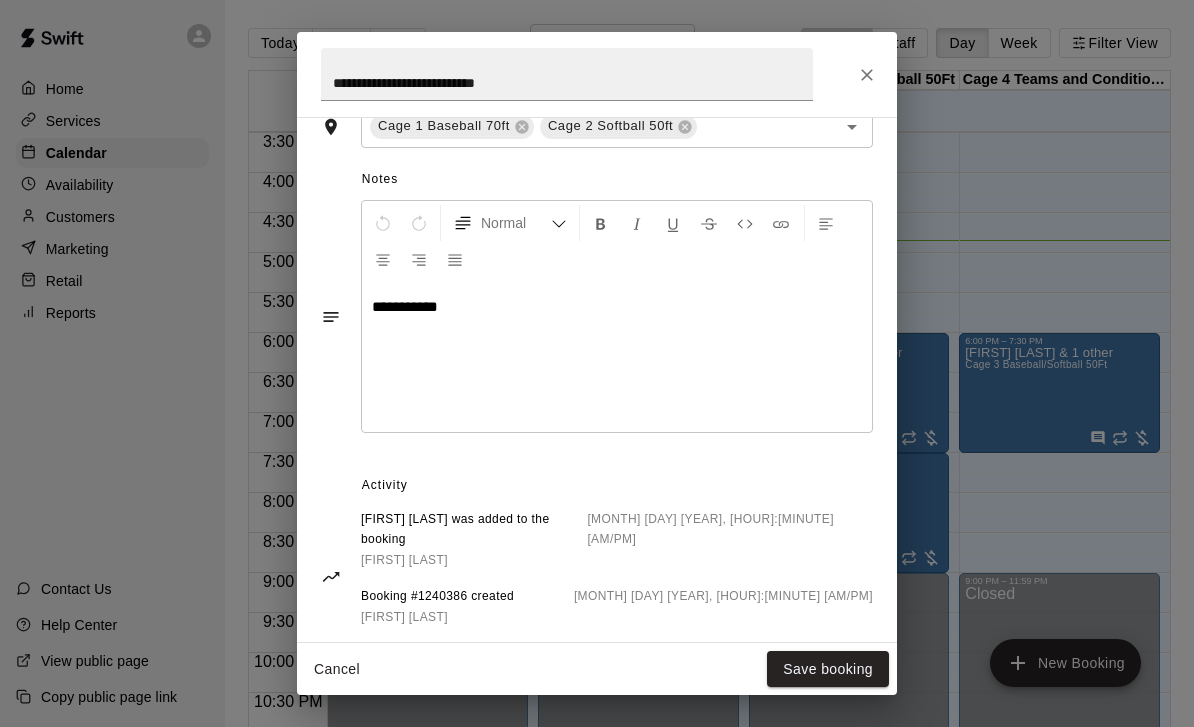 click 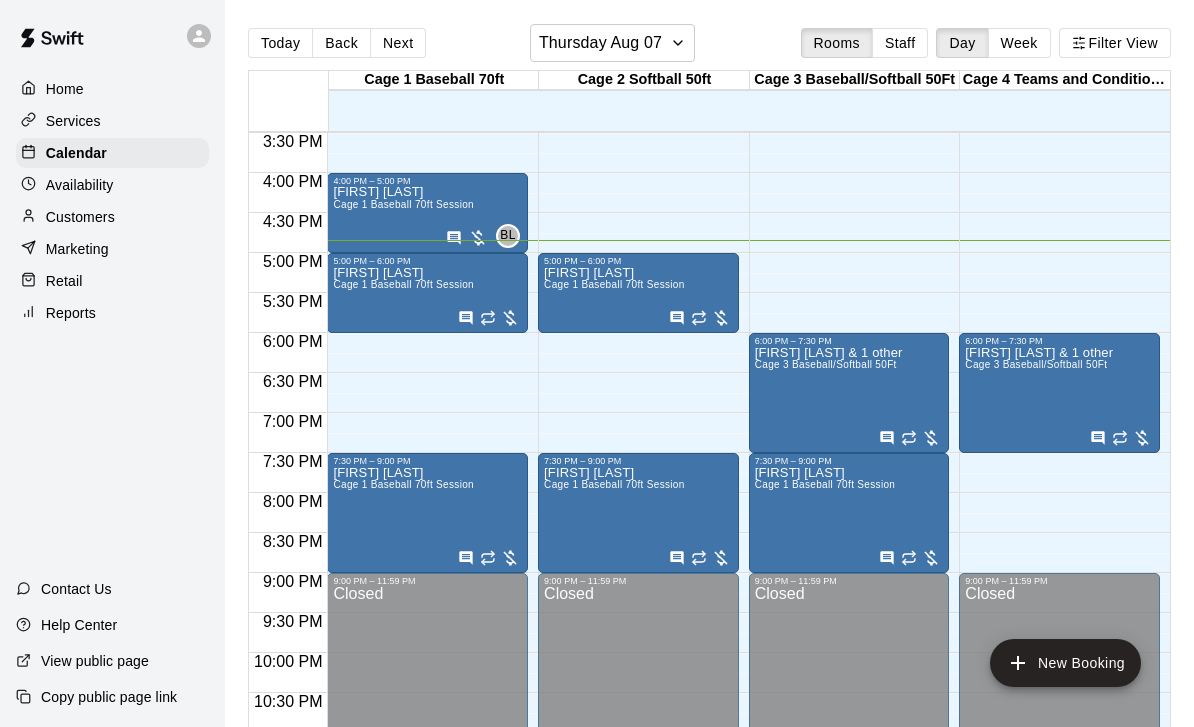 click on "Thursday Aug 07" at bounding box center [612, 43] 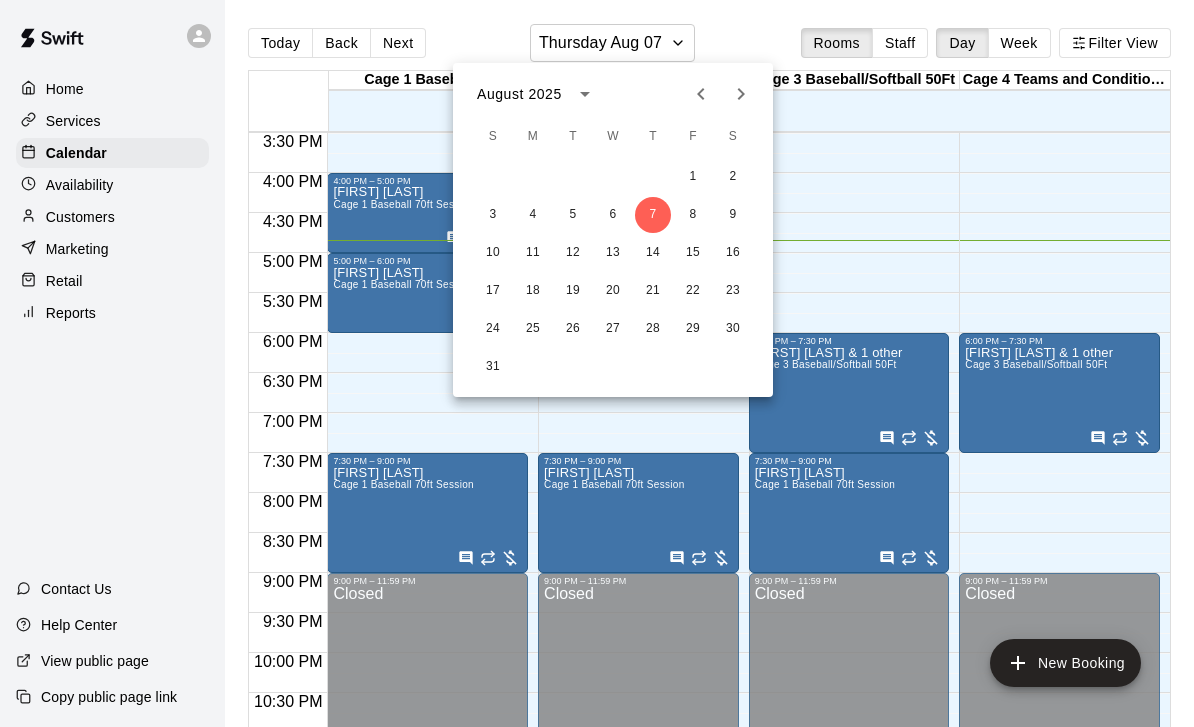 click at bounding box center [597, 363] 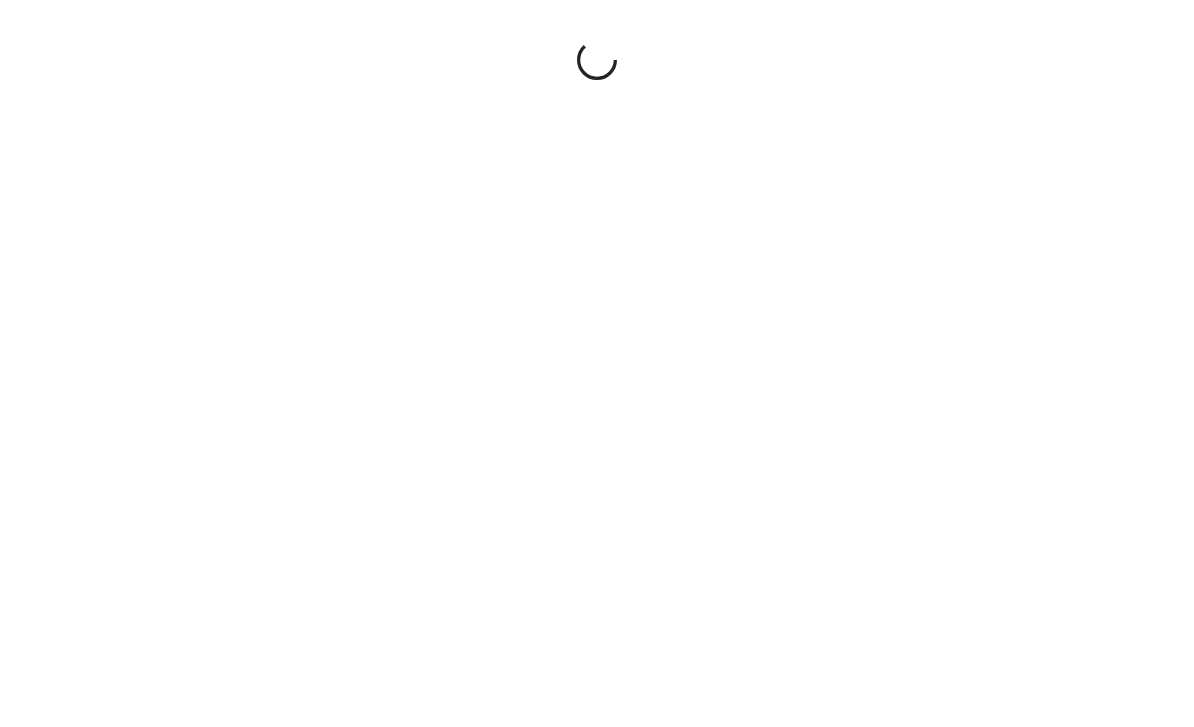 scroll, scrollTop: 0, scrollLeft: 0, axis: both 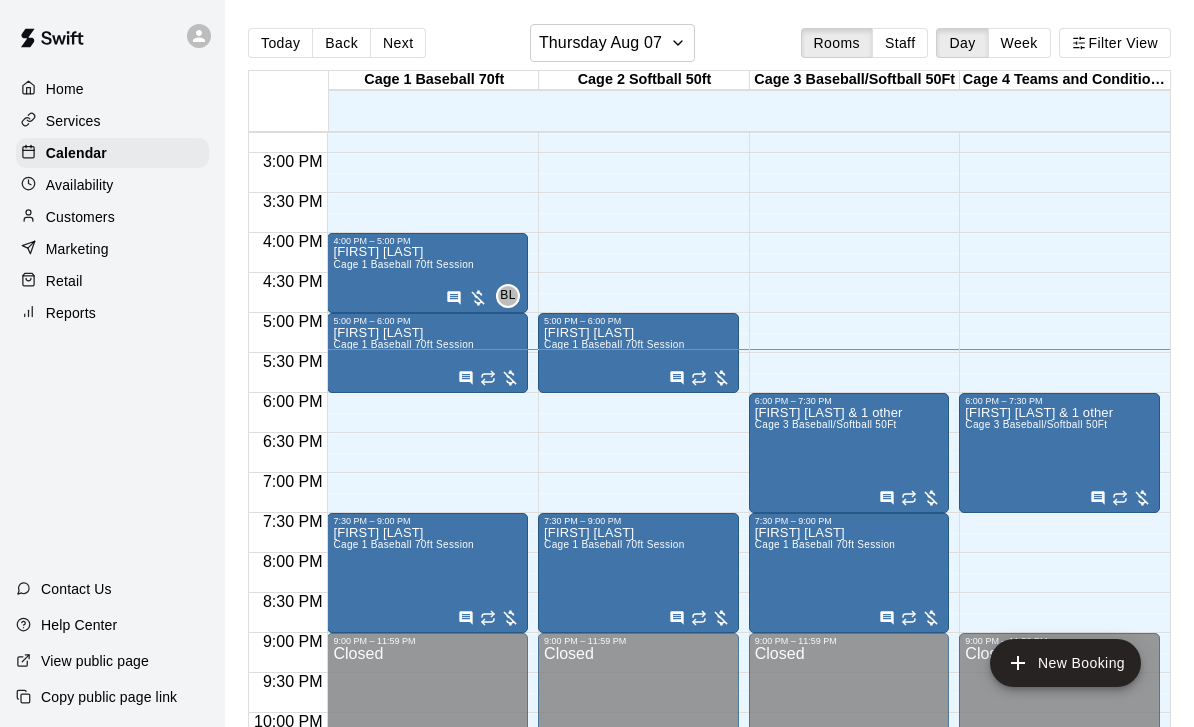 click on "[FIRST] [LAST] Cage 1 Baseball 70ft Session" at bounding box center (403, 609) 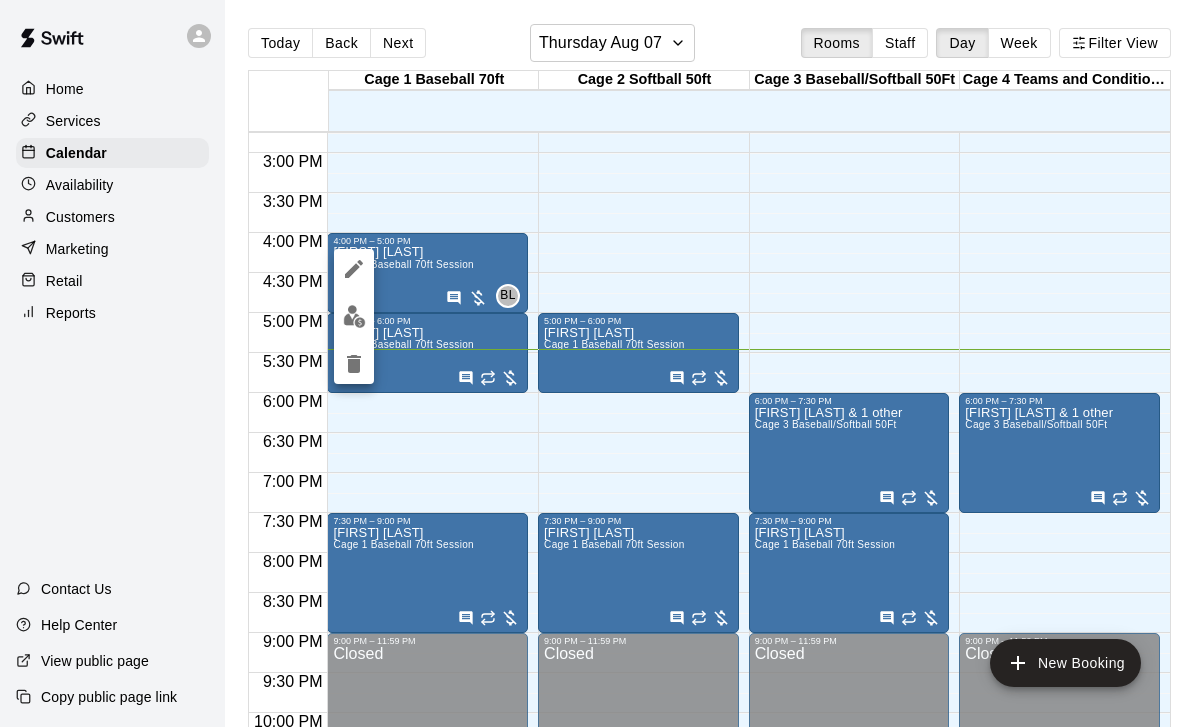click at bounding box center [597, 363] 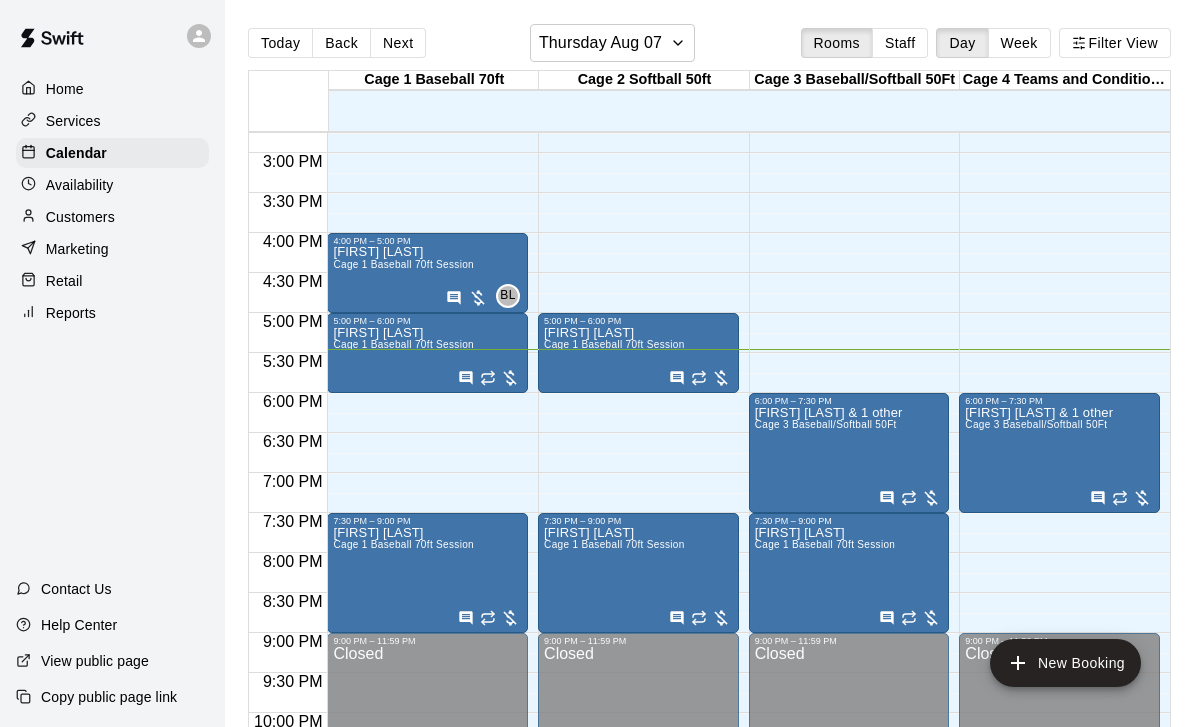 click on "5:00 PM – 6:00 PM Katie Jones  Cage 1 Baseball 70ft Session" at bounding box center (427, 353) 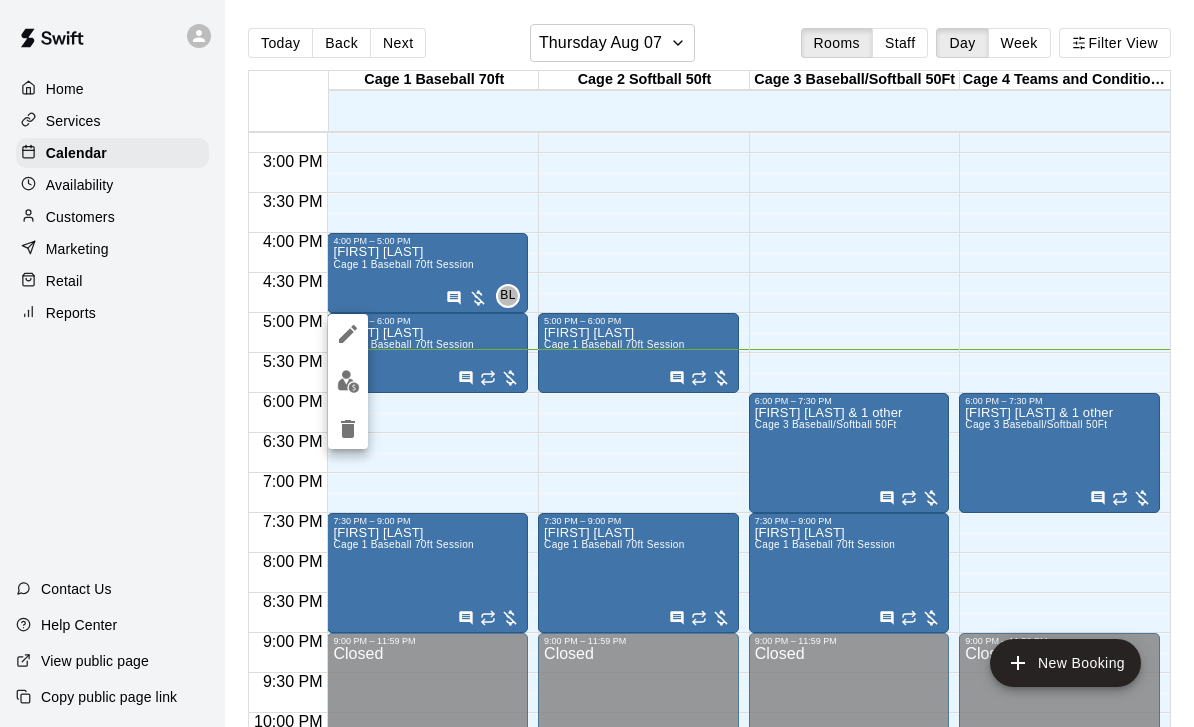 click at bounding box center (597, 363) 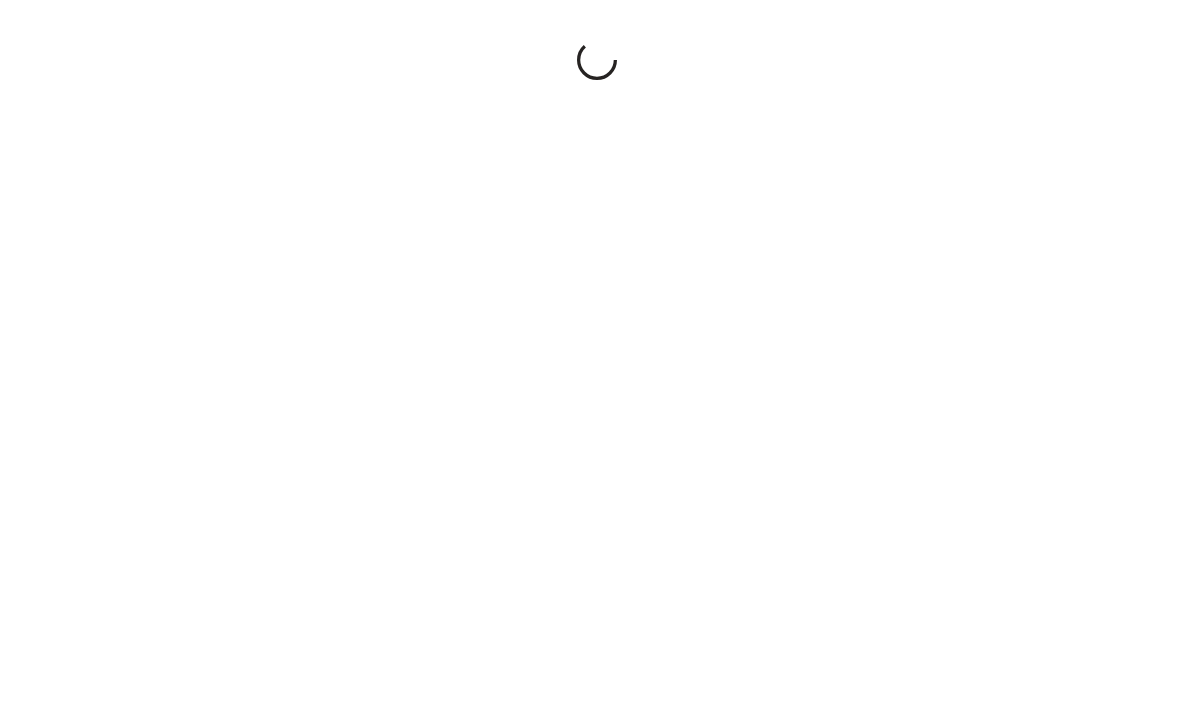 scroll, scrollTop: 0, scrollLeft: 0, axis: both 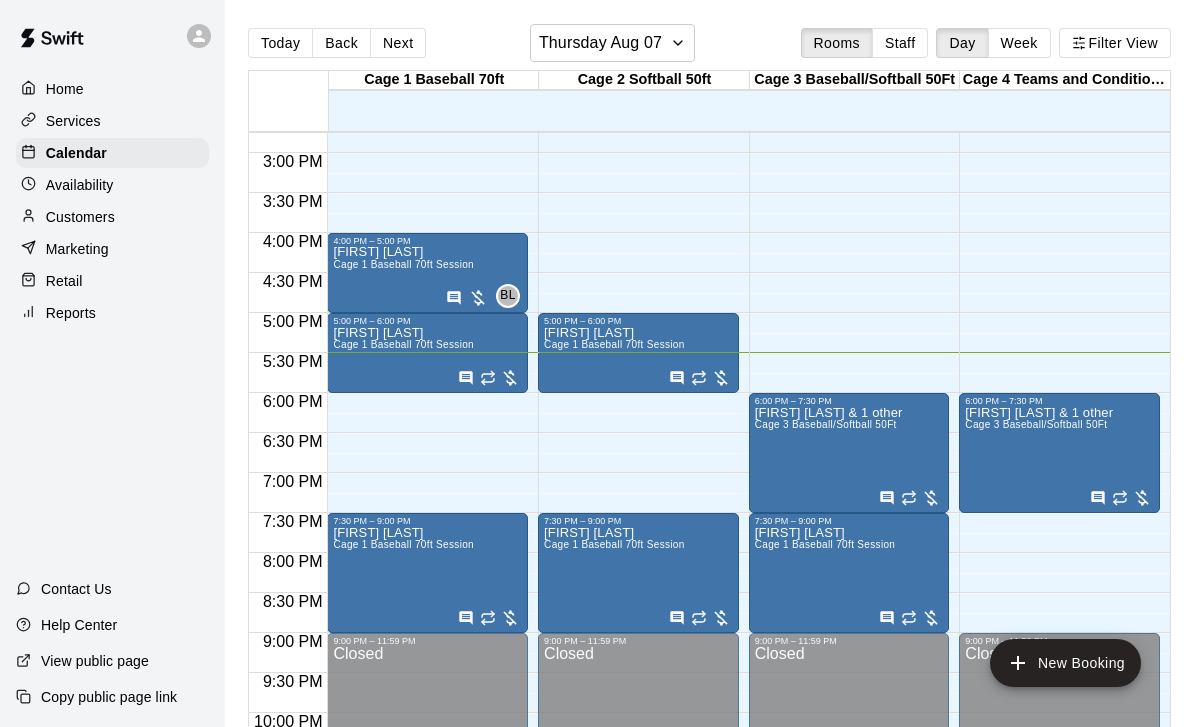 click on "Katie Jones  Cage 1 Baseball 70ft Session" at bounding box center [403, 689] 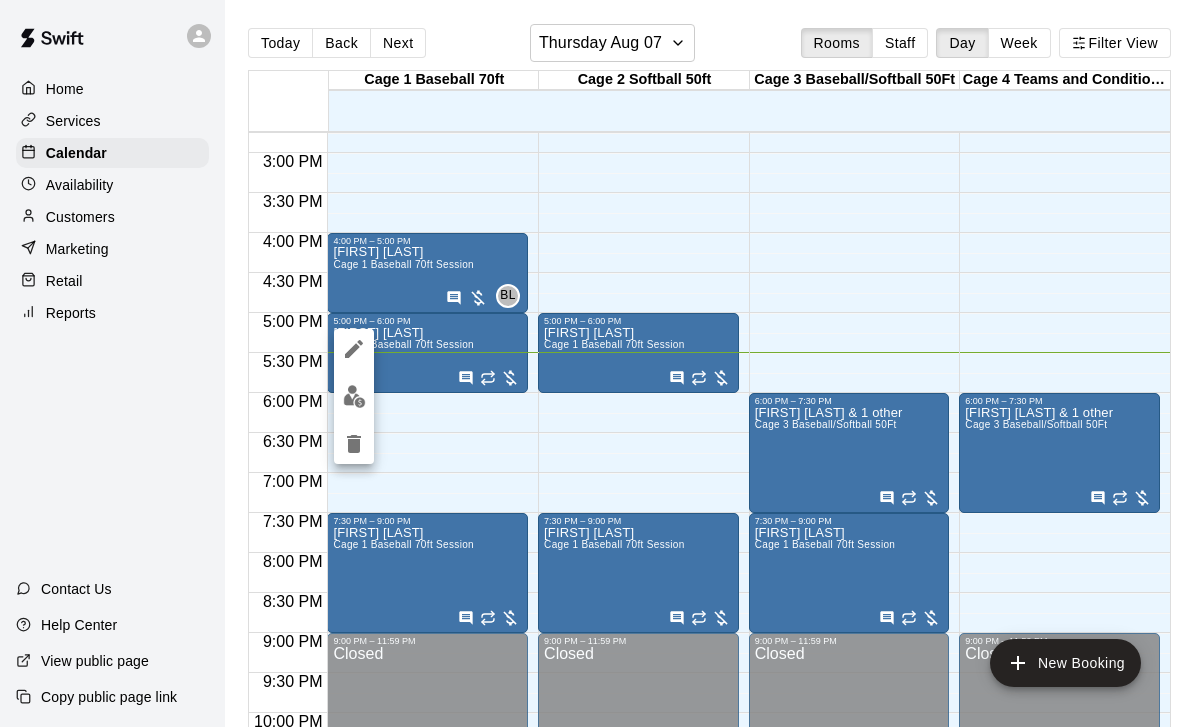 click 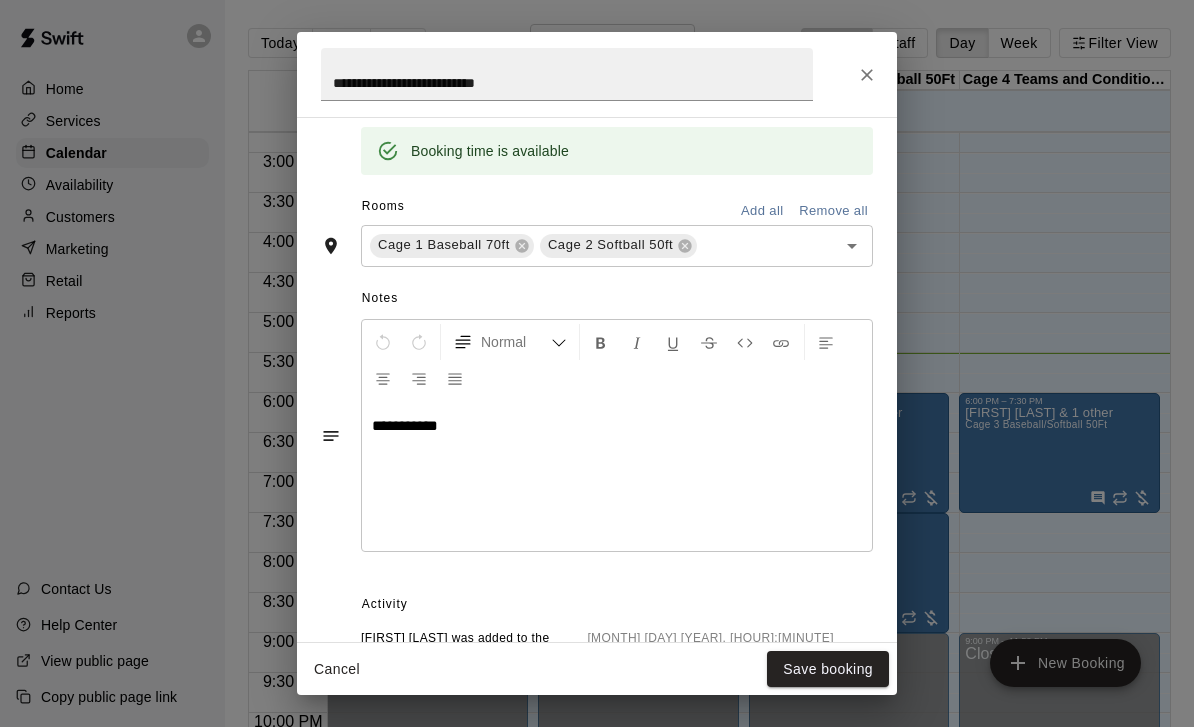 scroll, scrollTop: 525, scrollLeft: 0, axis: vertical 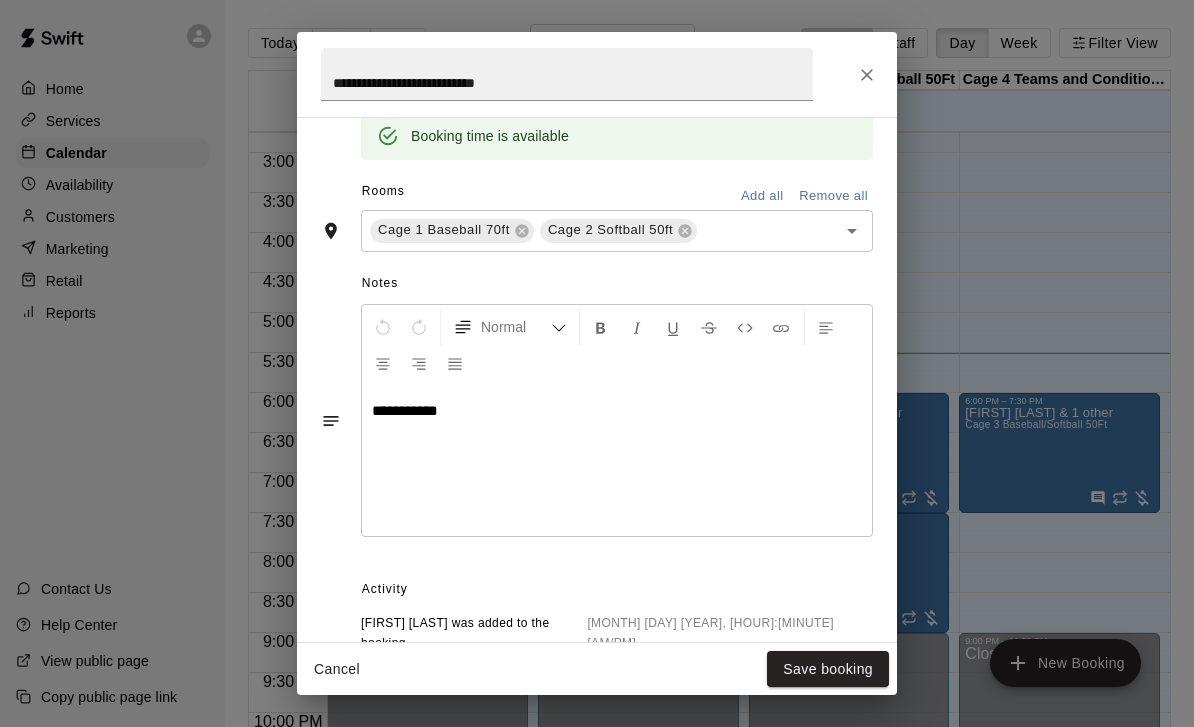 click on "**********" at bounding box center (617, 461) 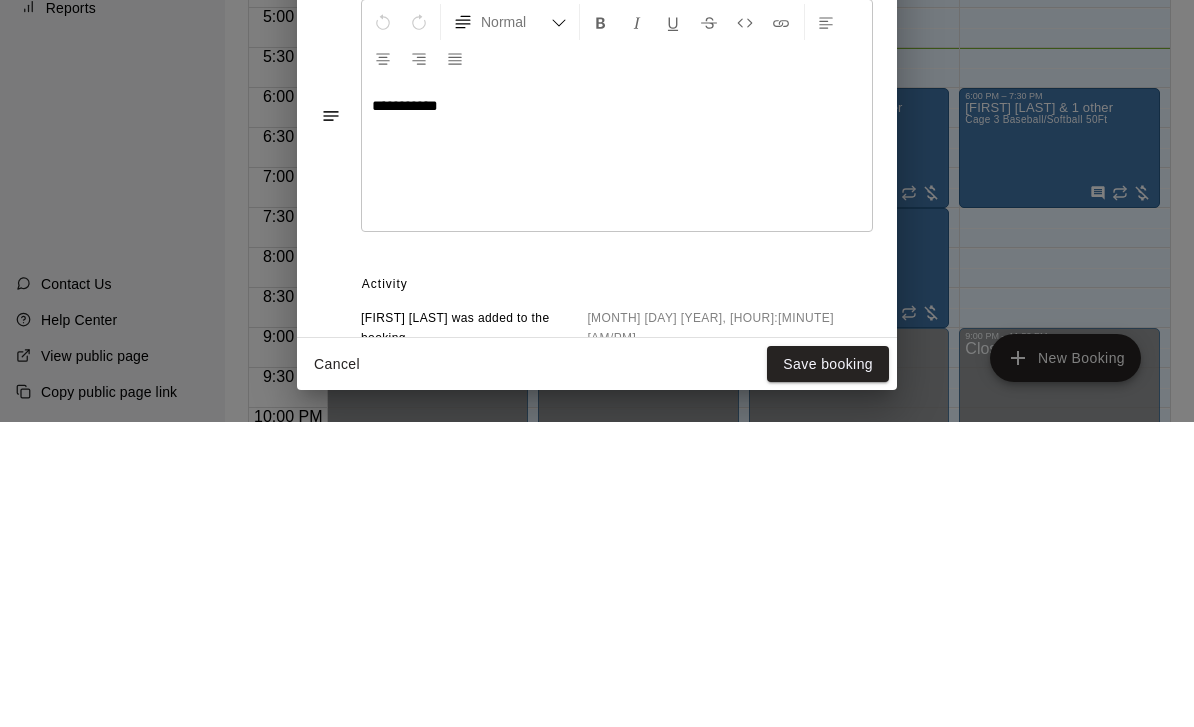 type 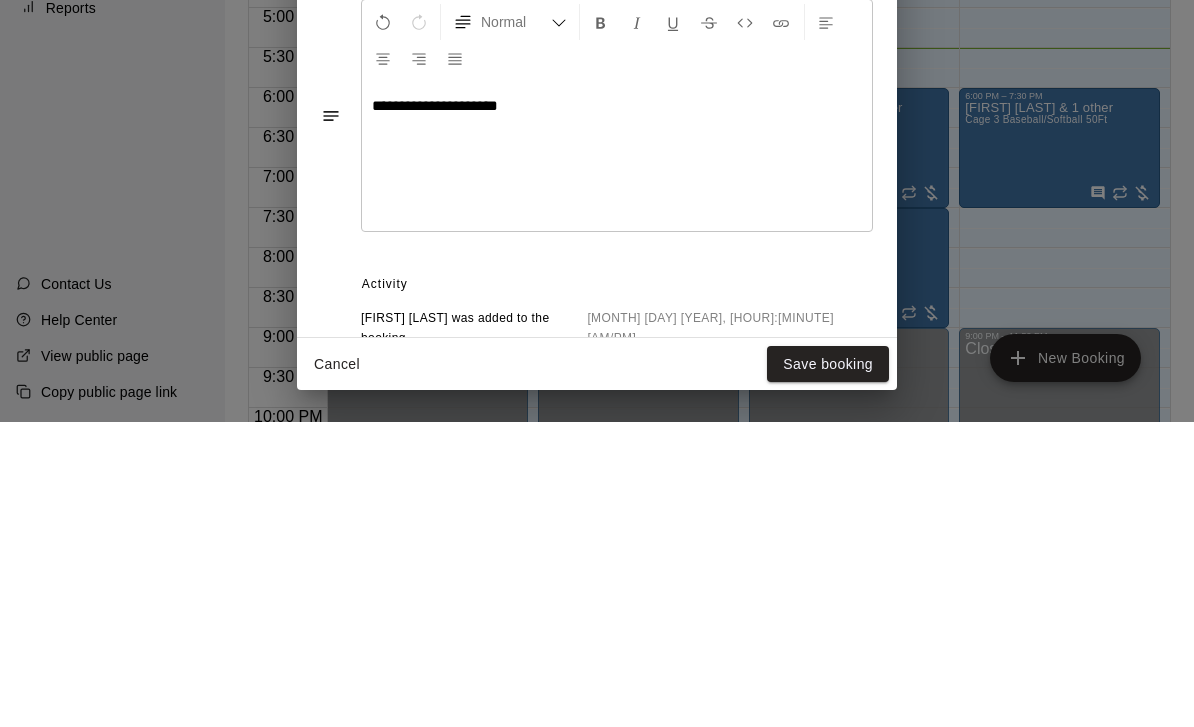 scroll, scrollTop: 96, scrollLeft: 0, axis: vertical 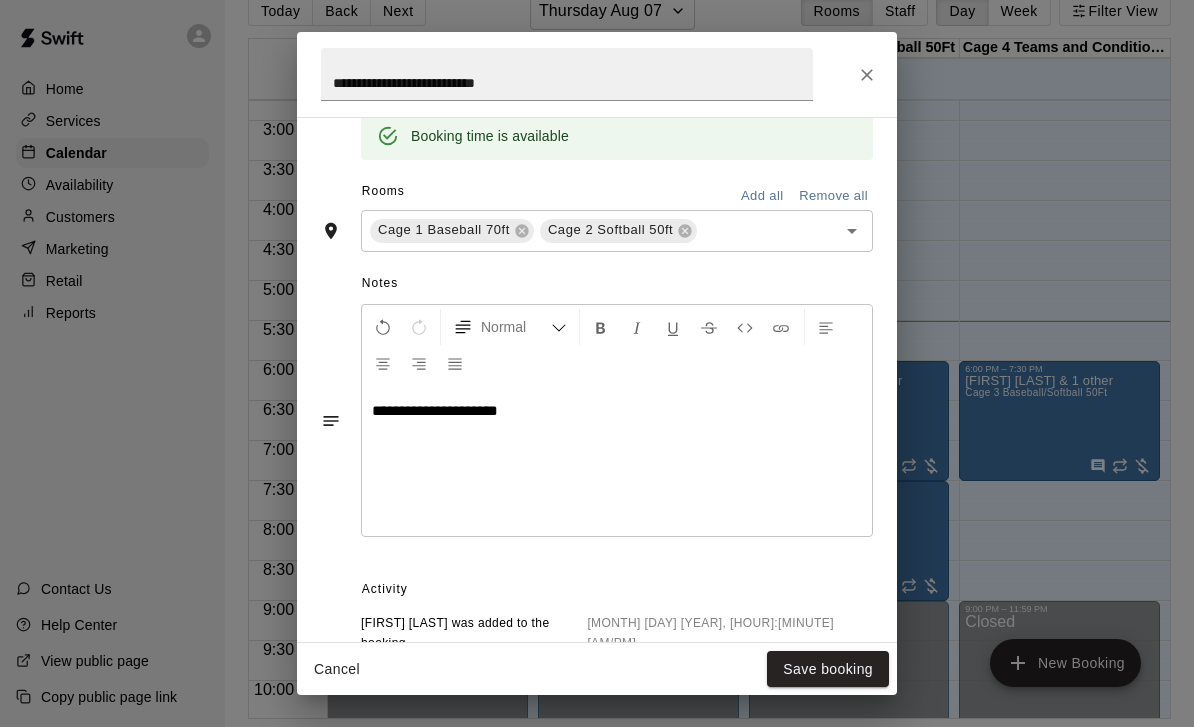 click on "Save booking" at bounding box center (828, 669) 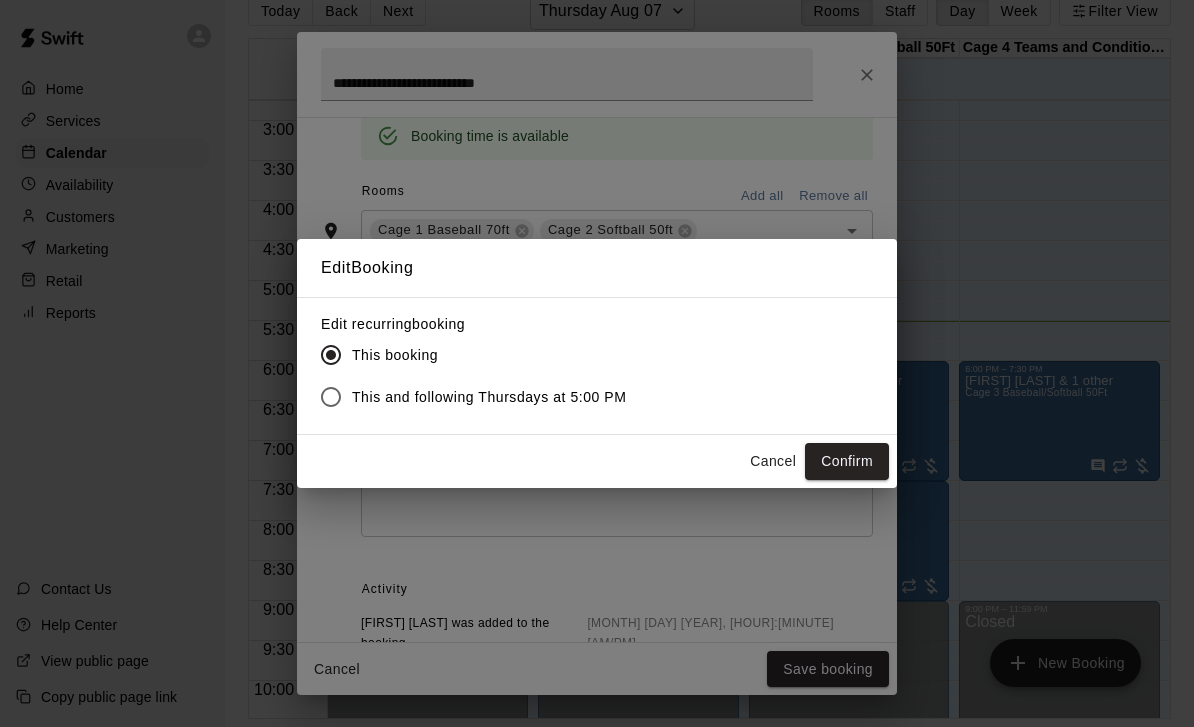 click on "Confirm" at bounding box center (847, 461) 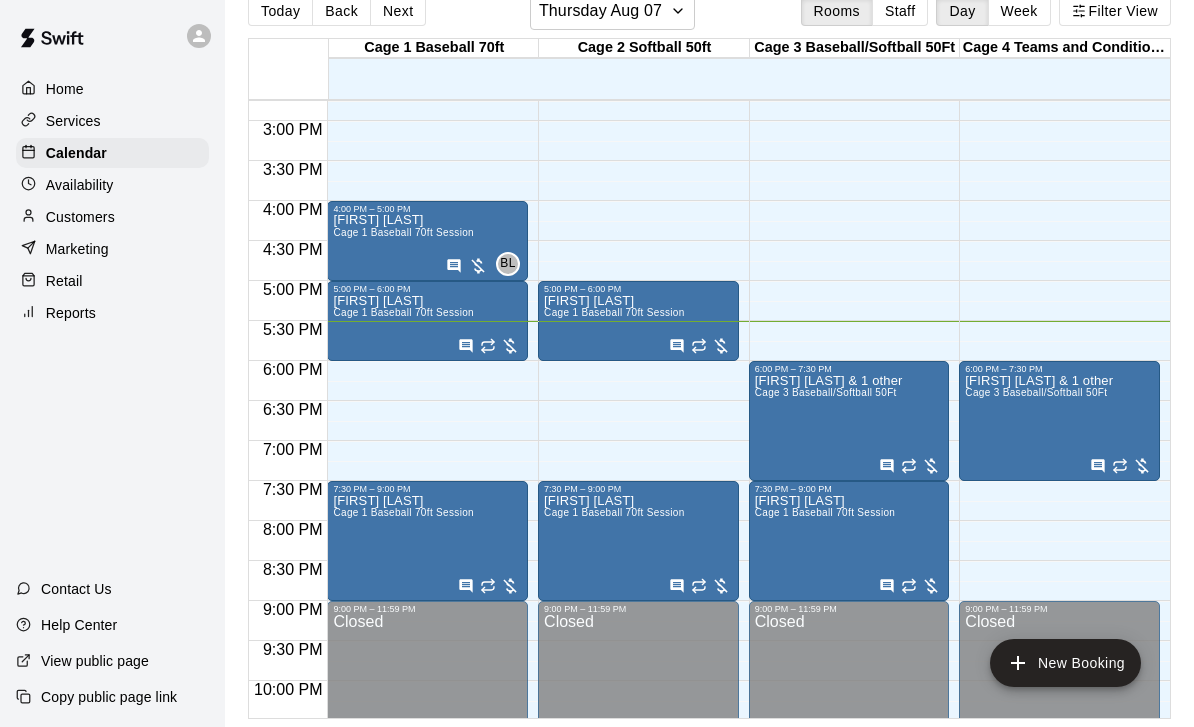 click on "[FIRST] [LAST] & 1 other Cage 3 Baseball/Softball 50Ft" at bounding box center [829, 737] 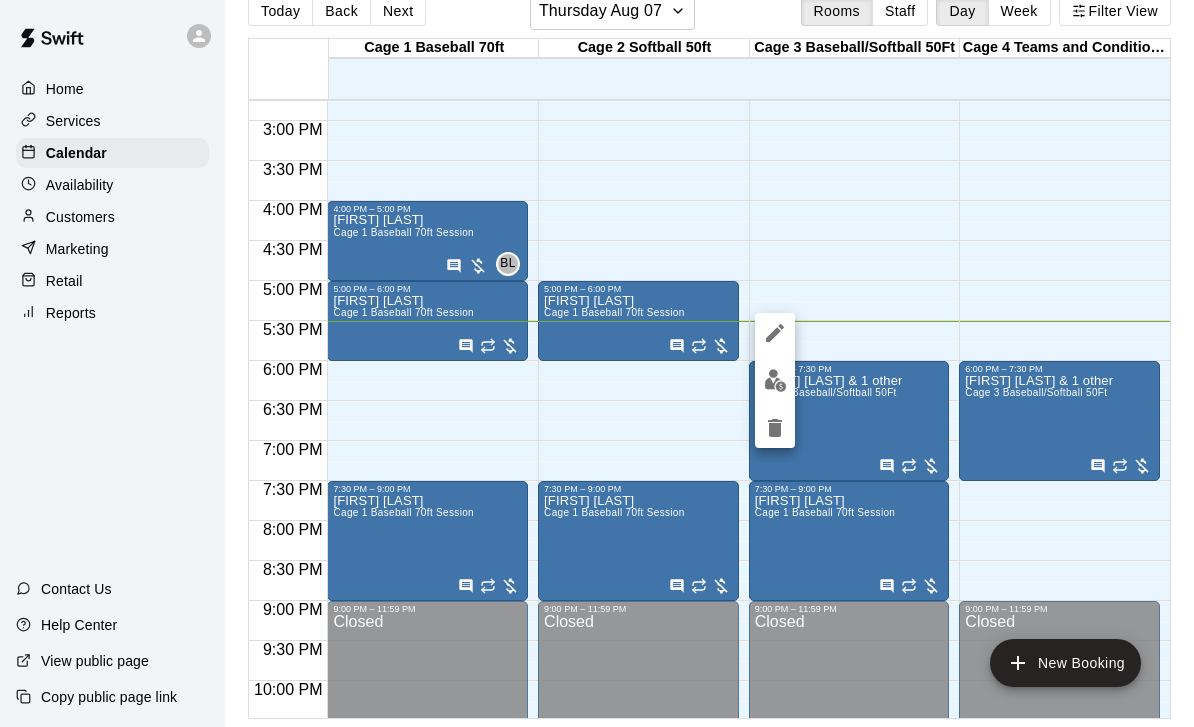 click 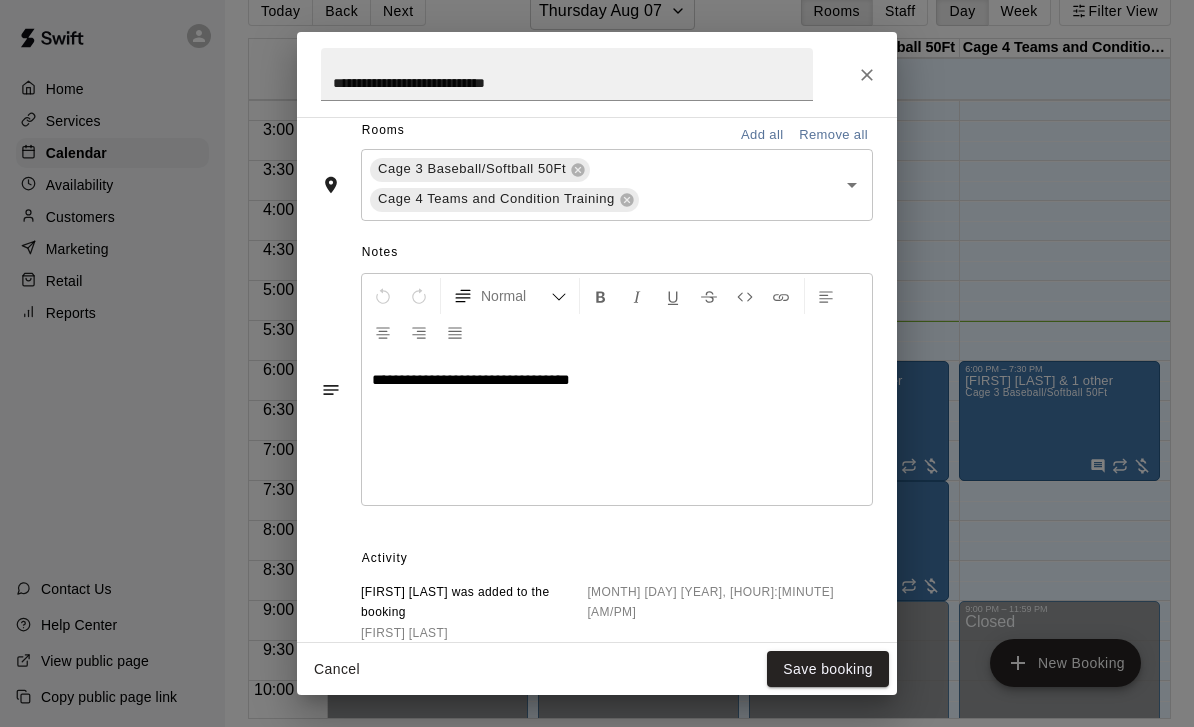 scroll, scrollTop: 587, scrollLeft: 0, axis: vertical 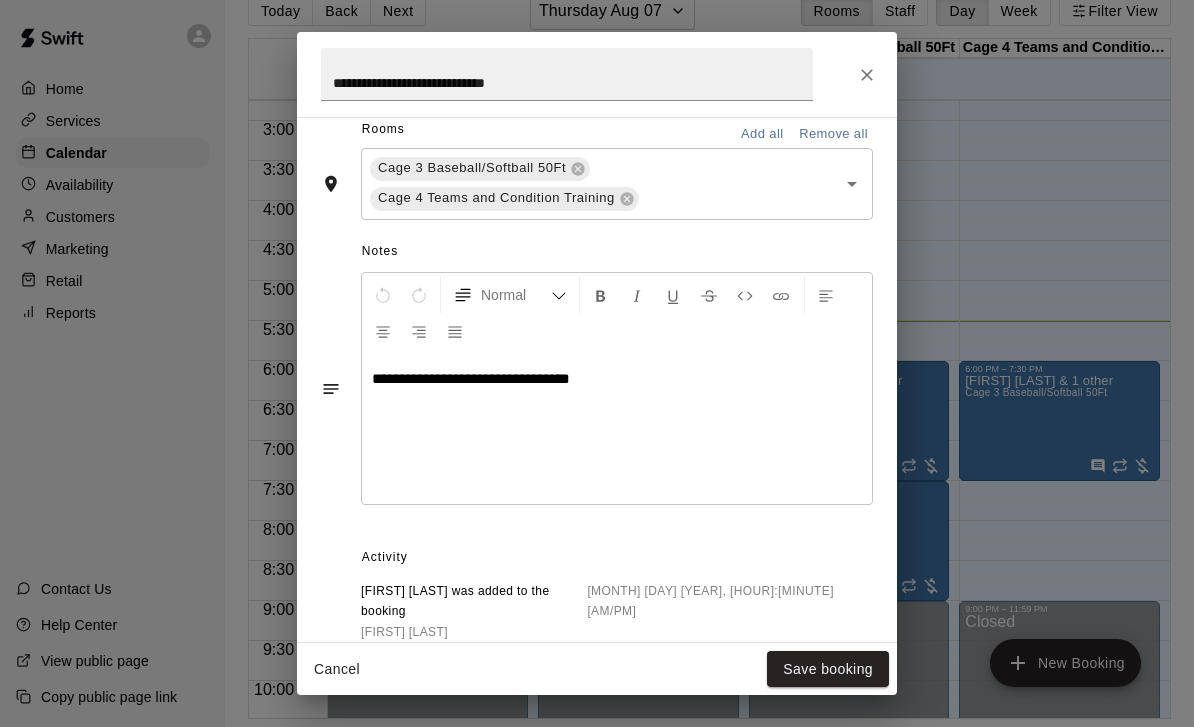 click on "**********" at bounding box center (617, 379) 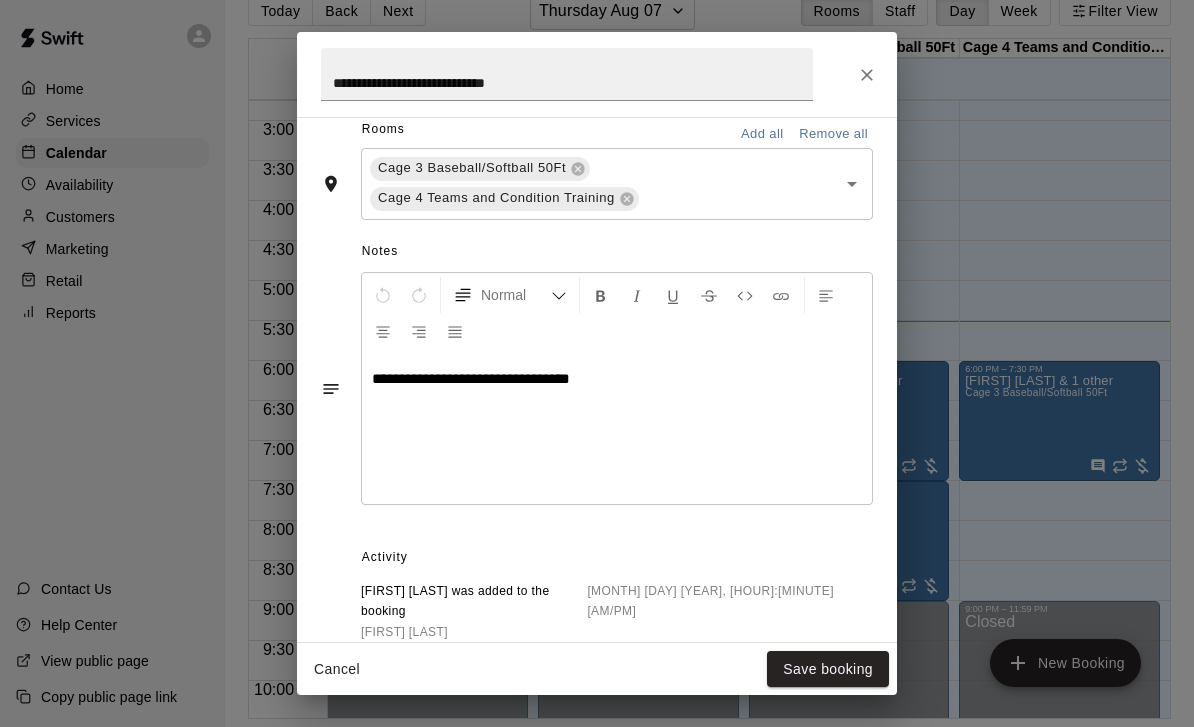 click at bounding box center (867, 75) 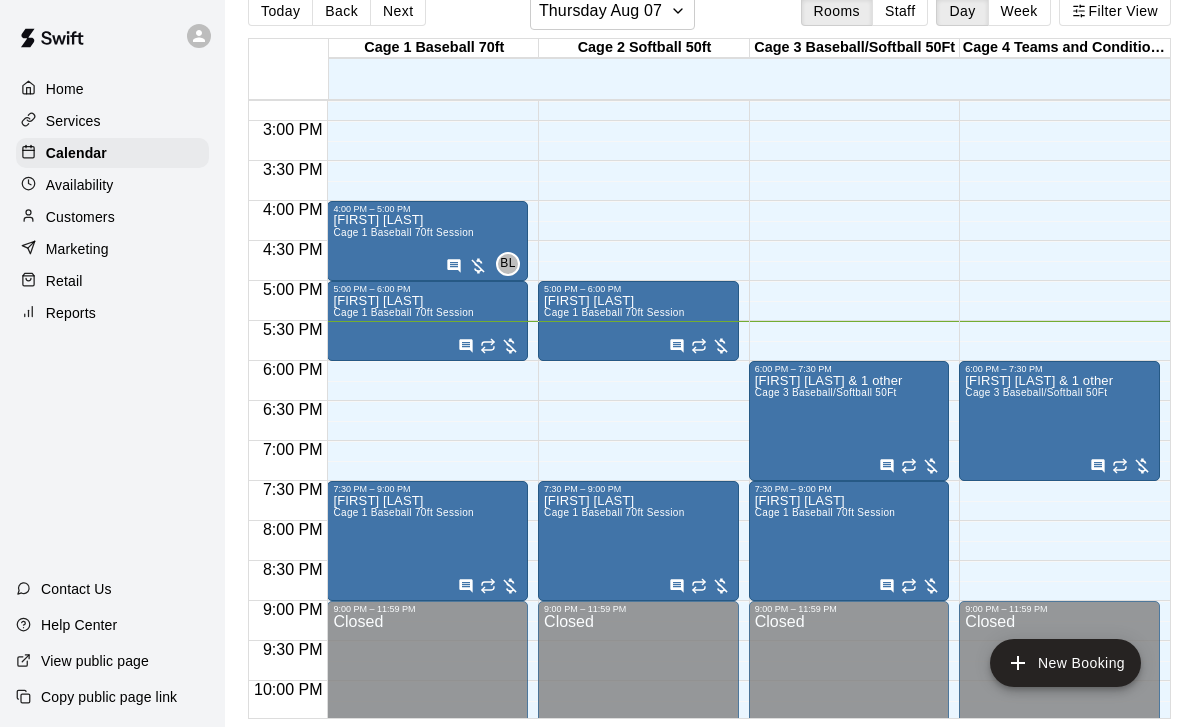 click on "Doug Dube Cage 1 Baseball 70ft Session" at bounding box center (427, 857) 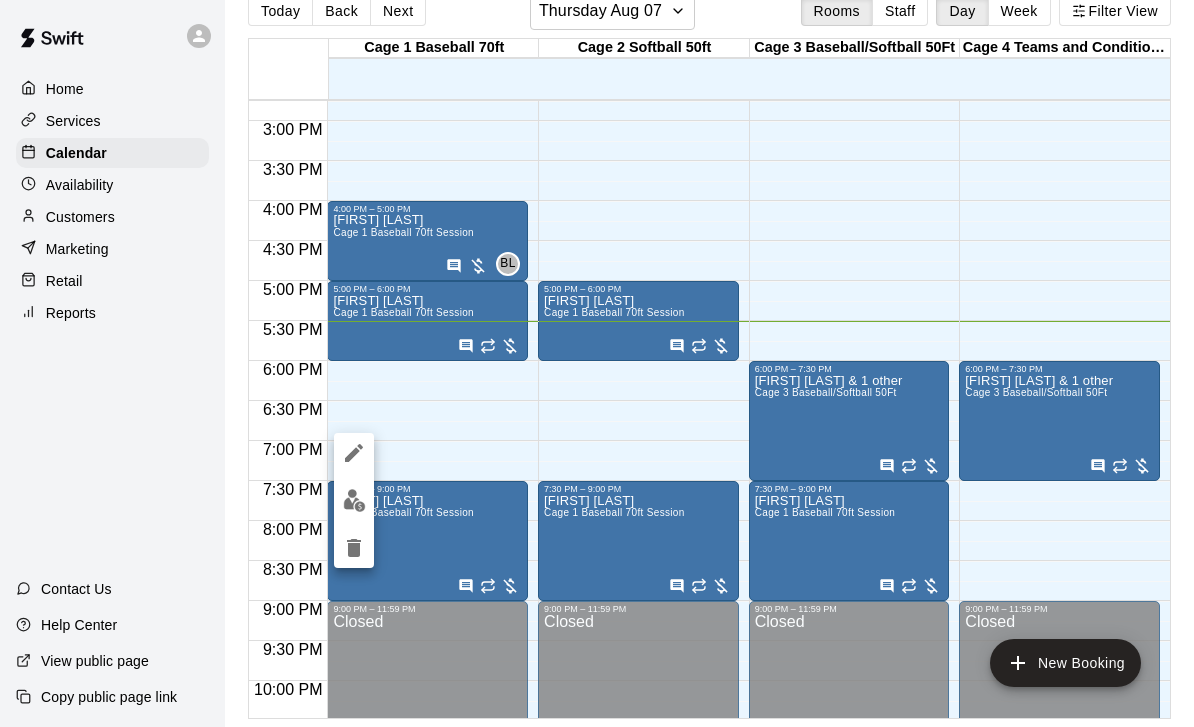 click 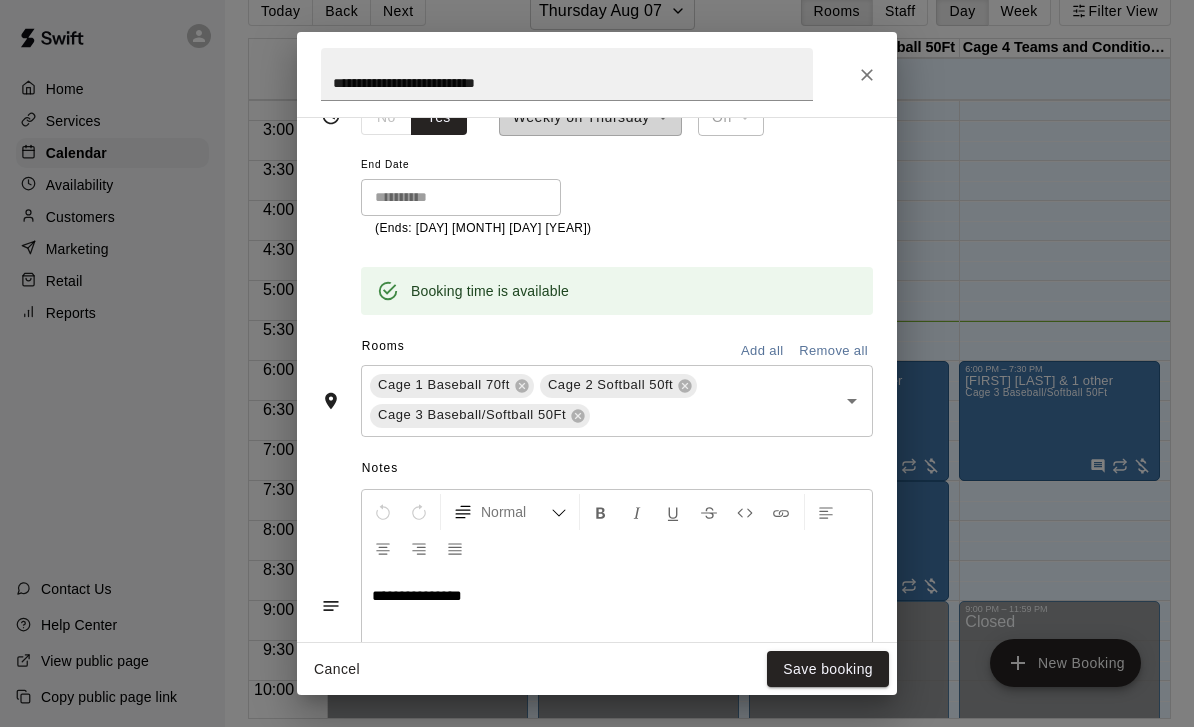 scroll, scrollTop: 371, scrollLeft: 0, axis: vertical 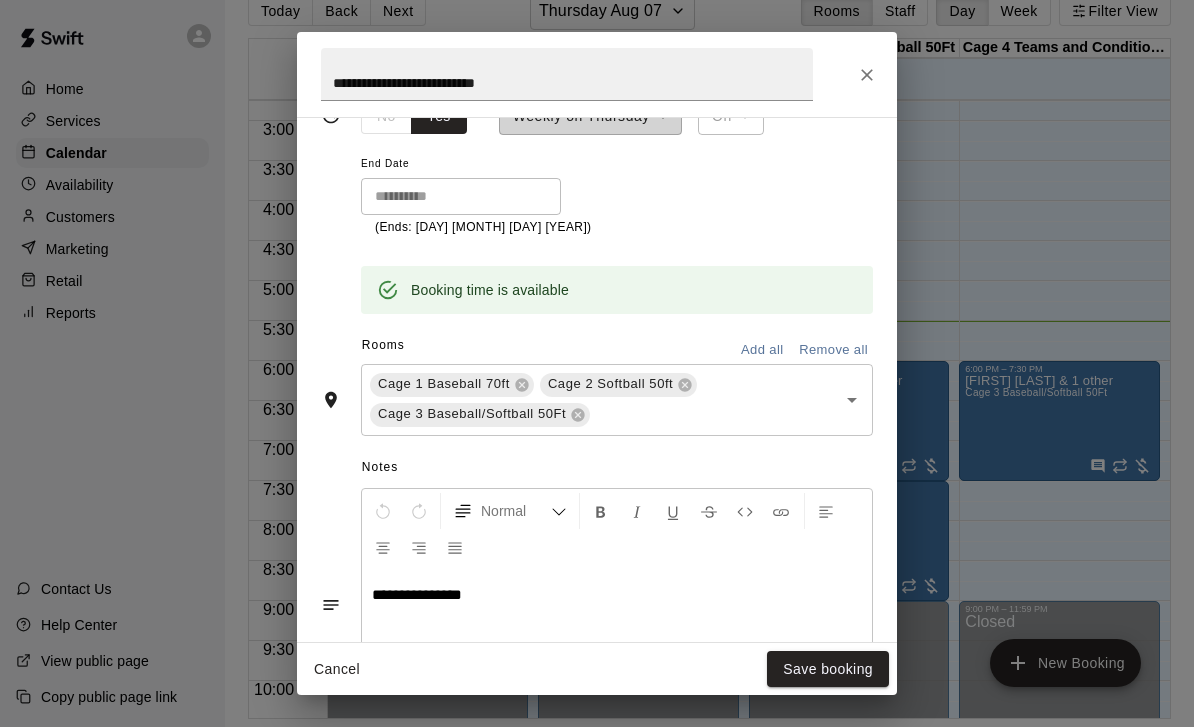 click on "**********" at bounding box center (617, 595) 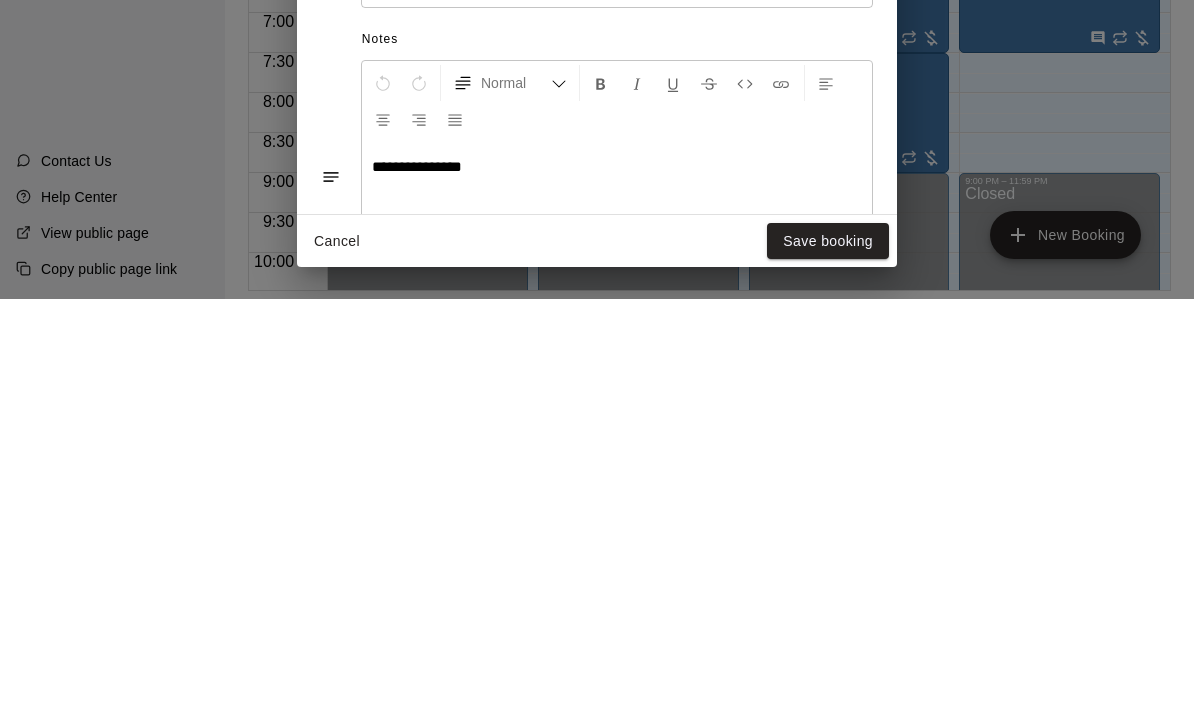 type 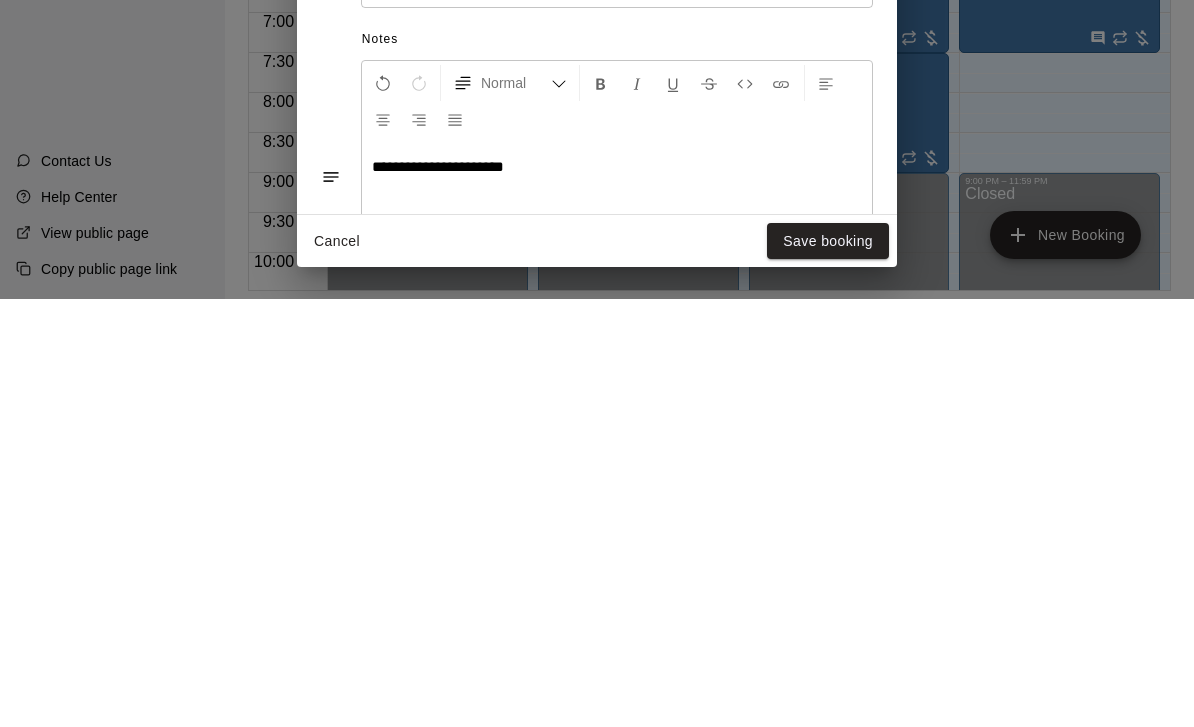 click on "Save booking" at bounding box center [828, 669] 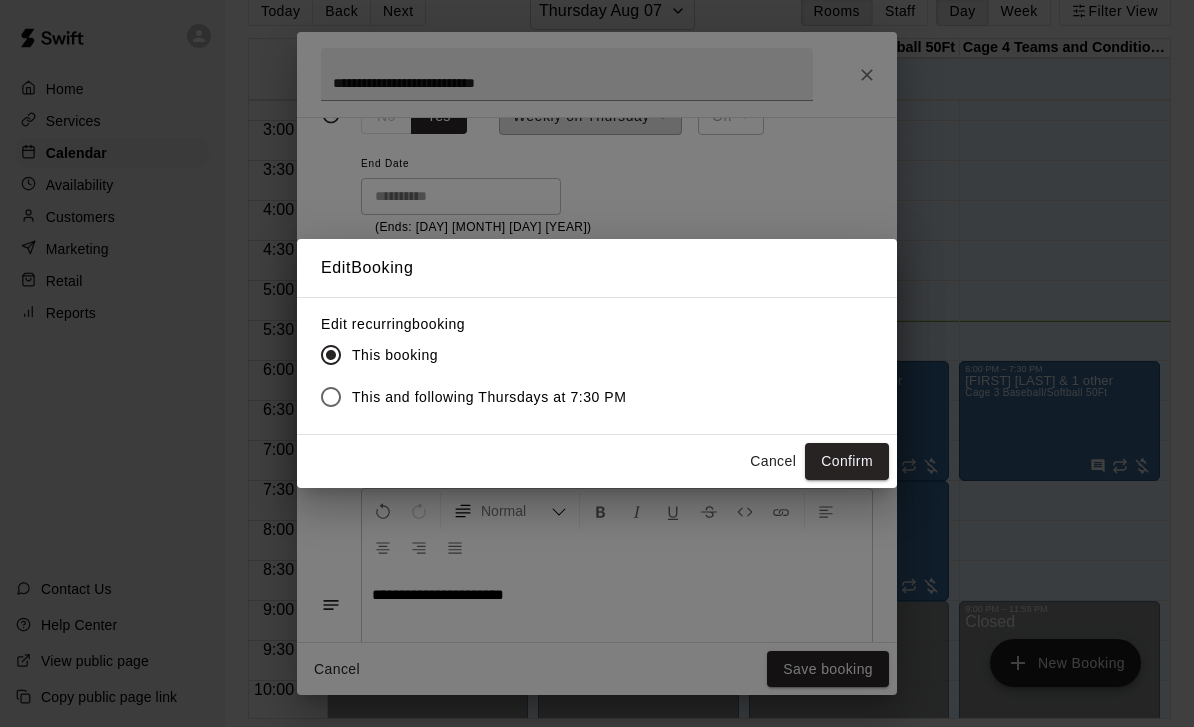 click on "Confirm" at bounding box center (847, 461) 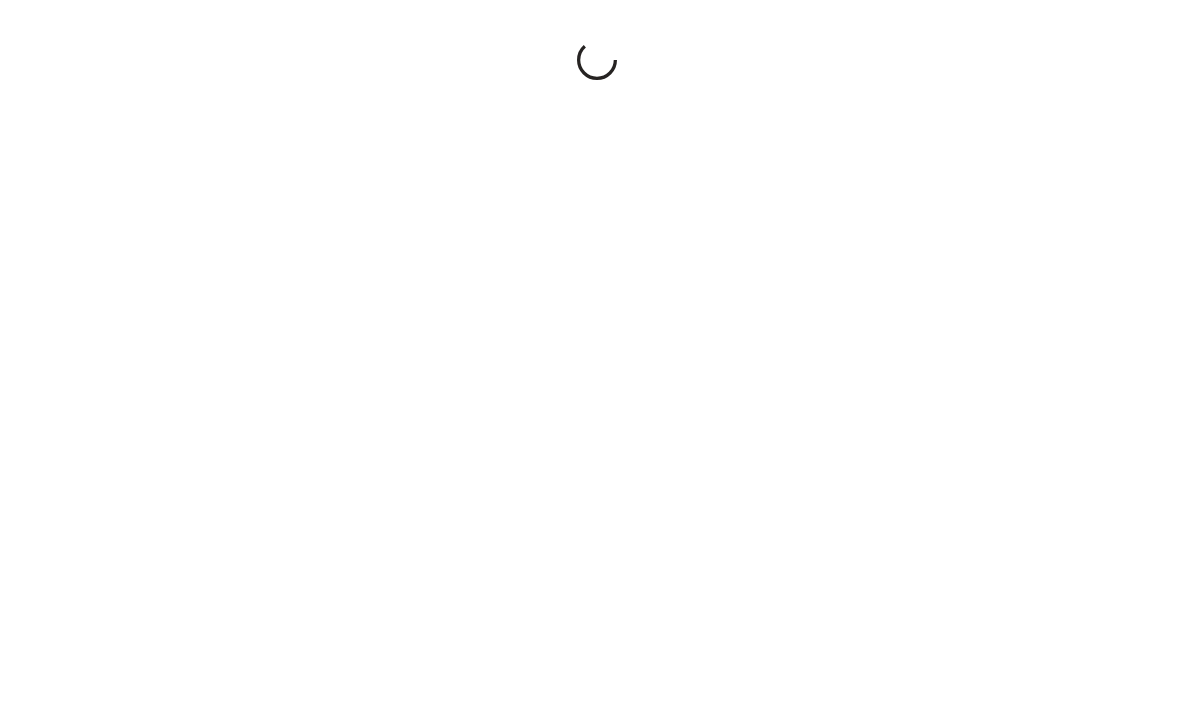 scroll, scrollTop: 0, scrollLeft: 0, axis: both 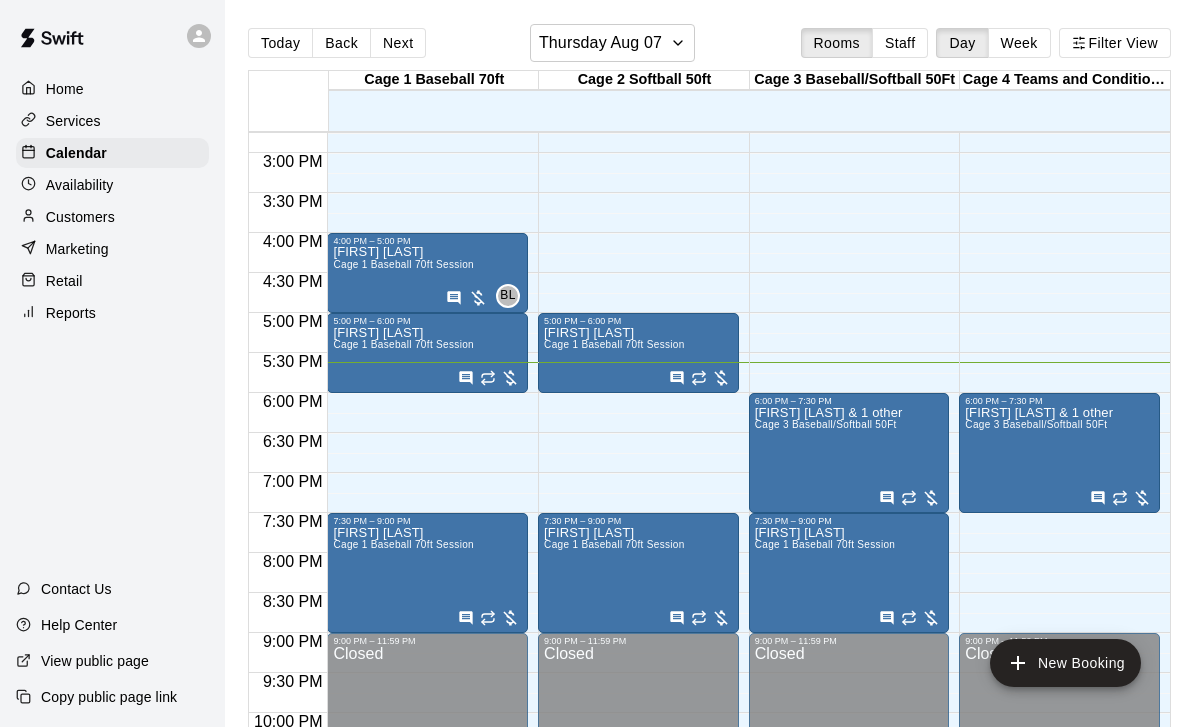 click on "[FIRST] [LAST] & 1 other" at bounding box center (829, 413) 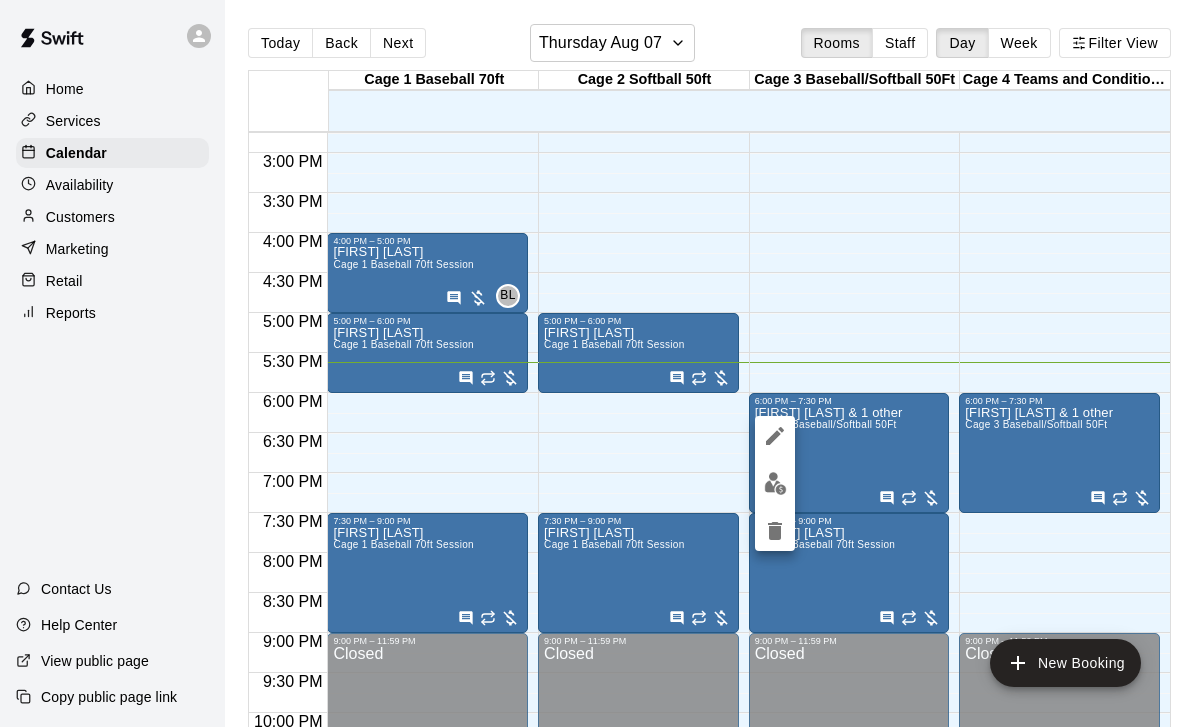 click at bounding box center [775, 436] 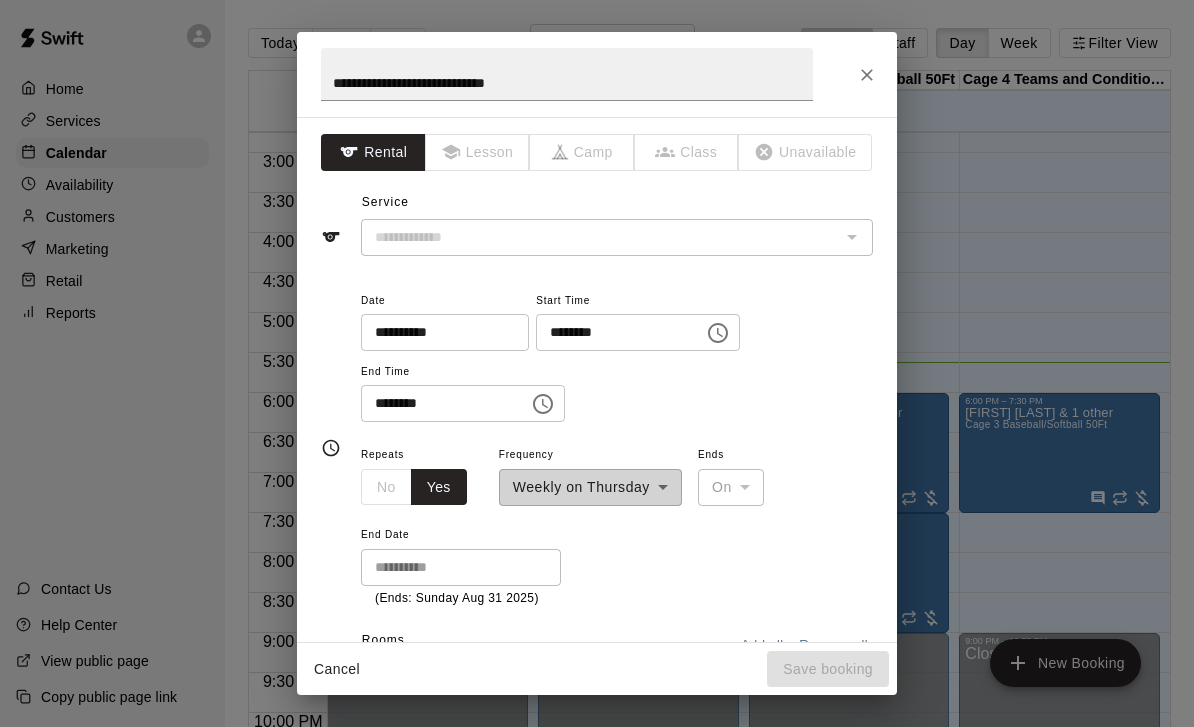 type on "**********" 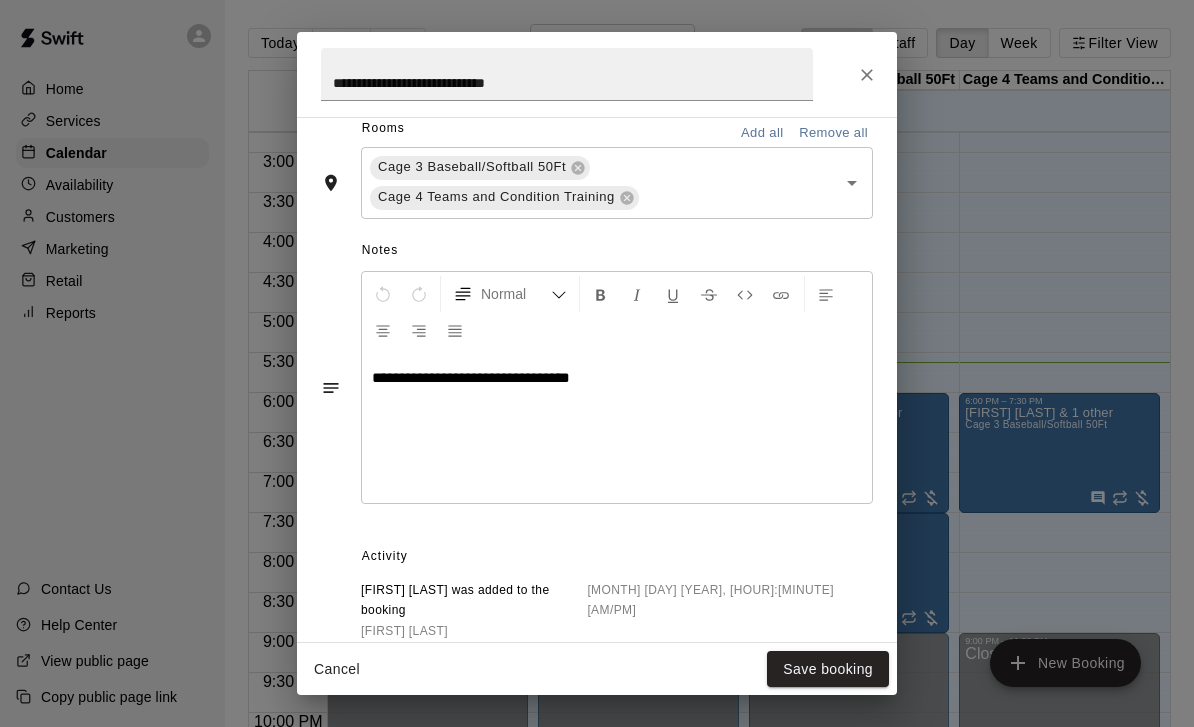 scroll, scrollTop: 597, scrollLeft: 0, axis: vertical 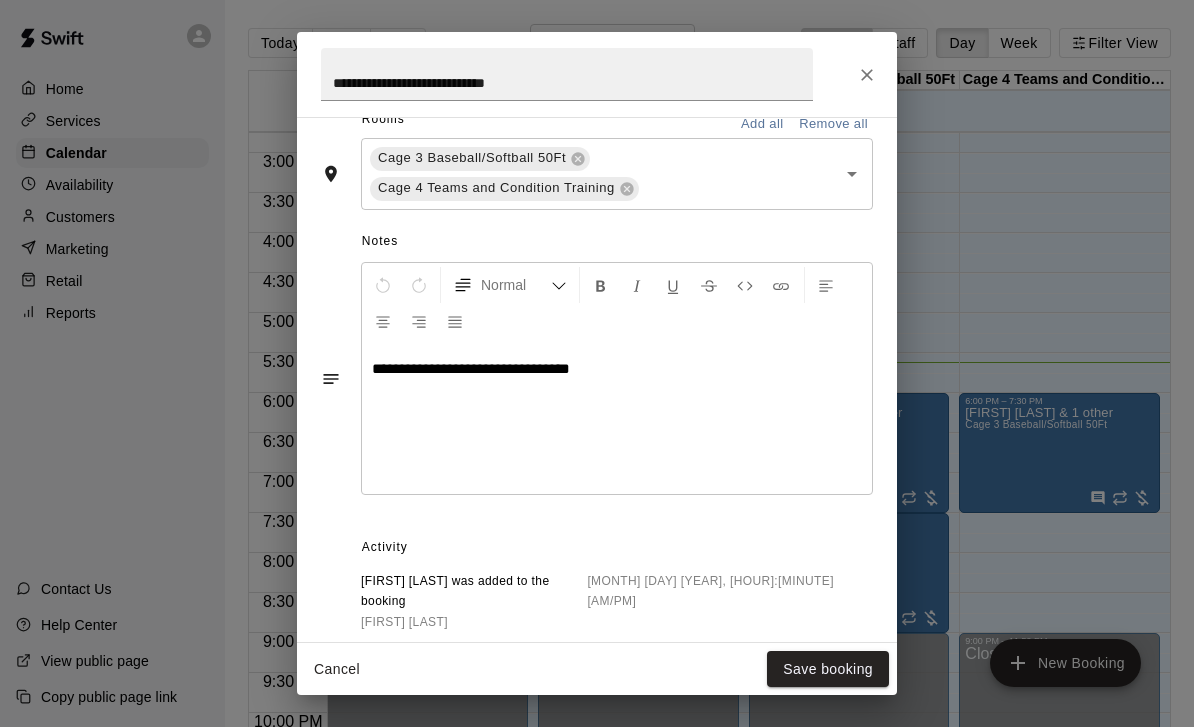 click 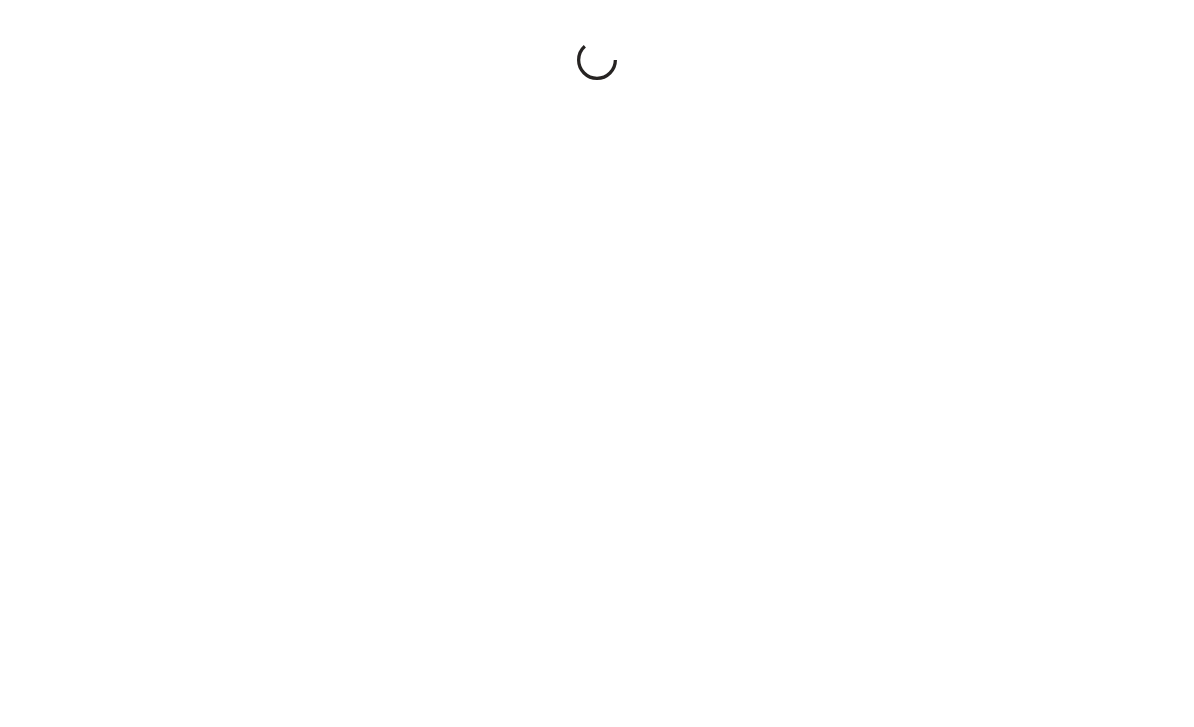 scroll, scrollTop: 0, scrollLeft: 0, axis: both 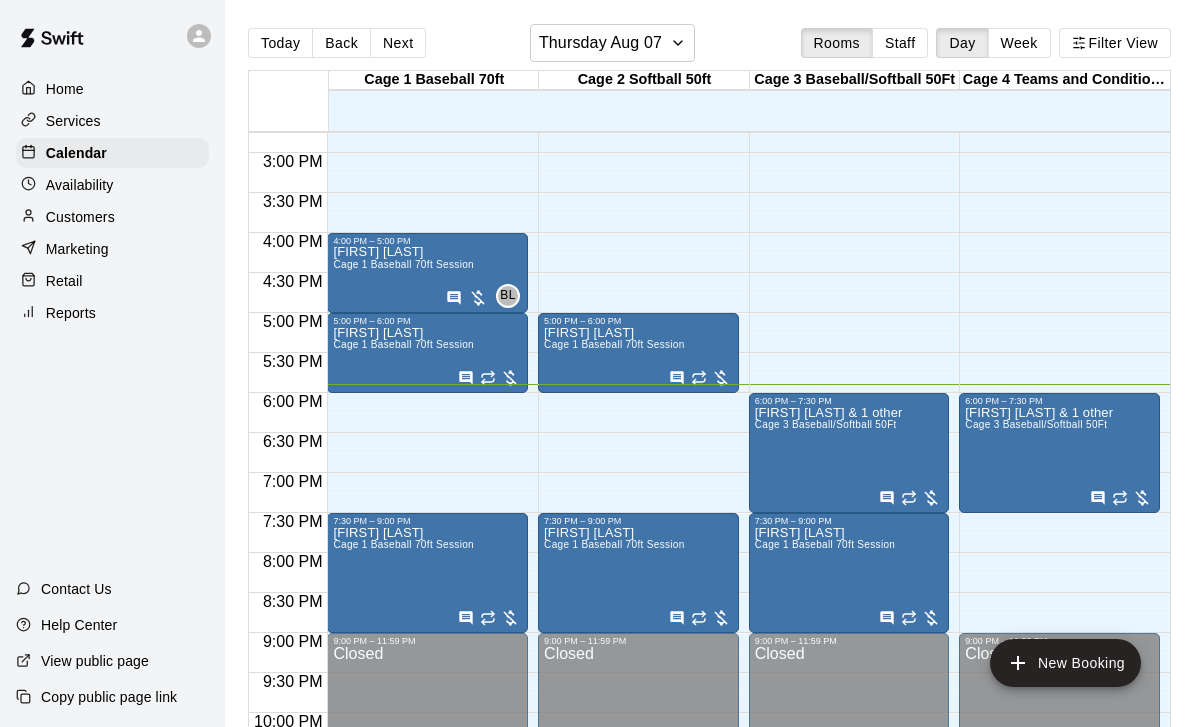 click on "[FIRST]  [LAST] Cage 1 Baseball 70ft Session" at bounding box center (403, 609) 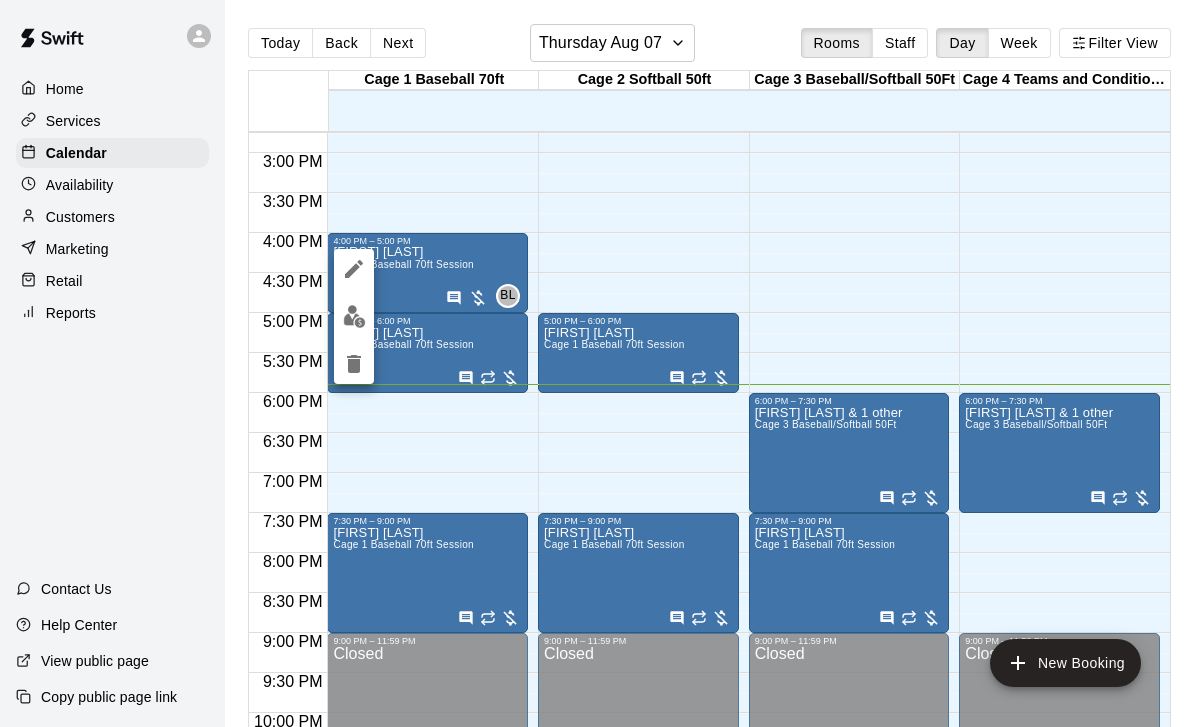 click 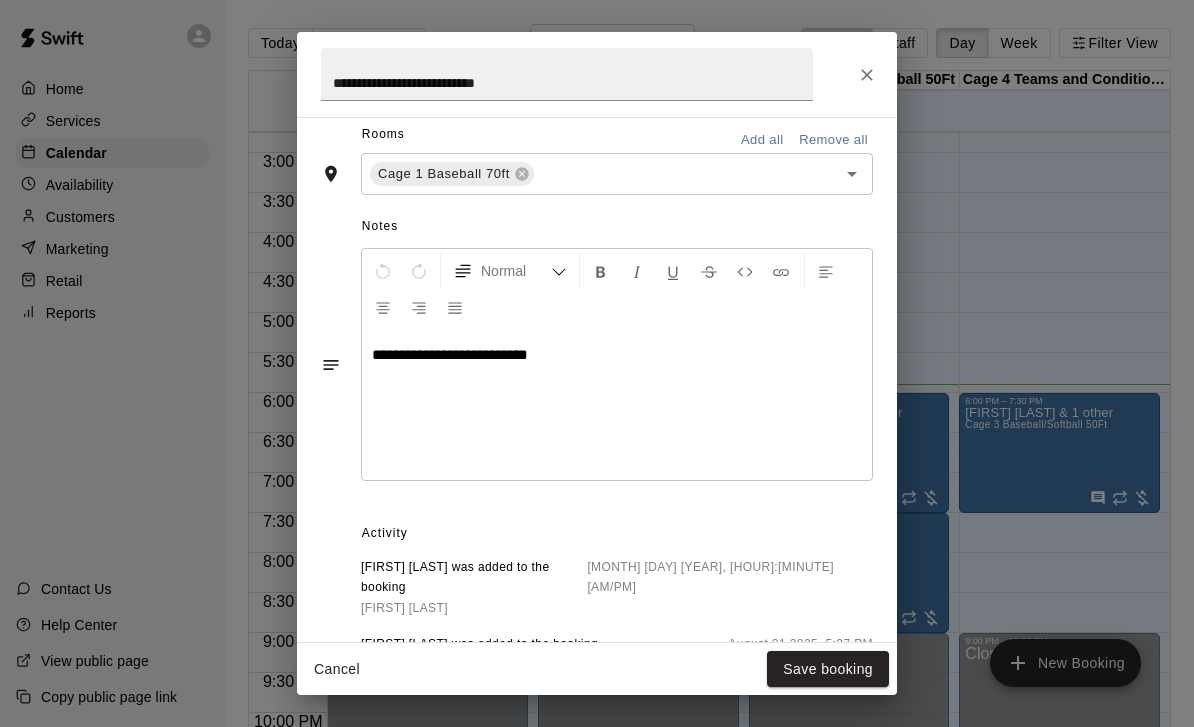 scroll, scrollTop: 480, scrollLeft: 0, axis: vertical 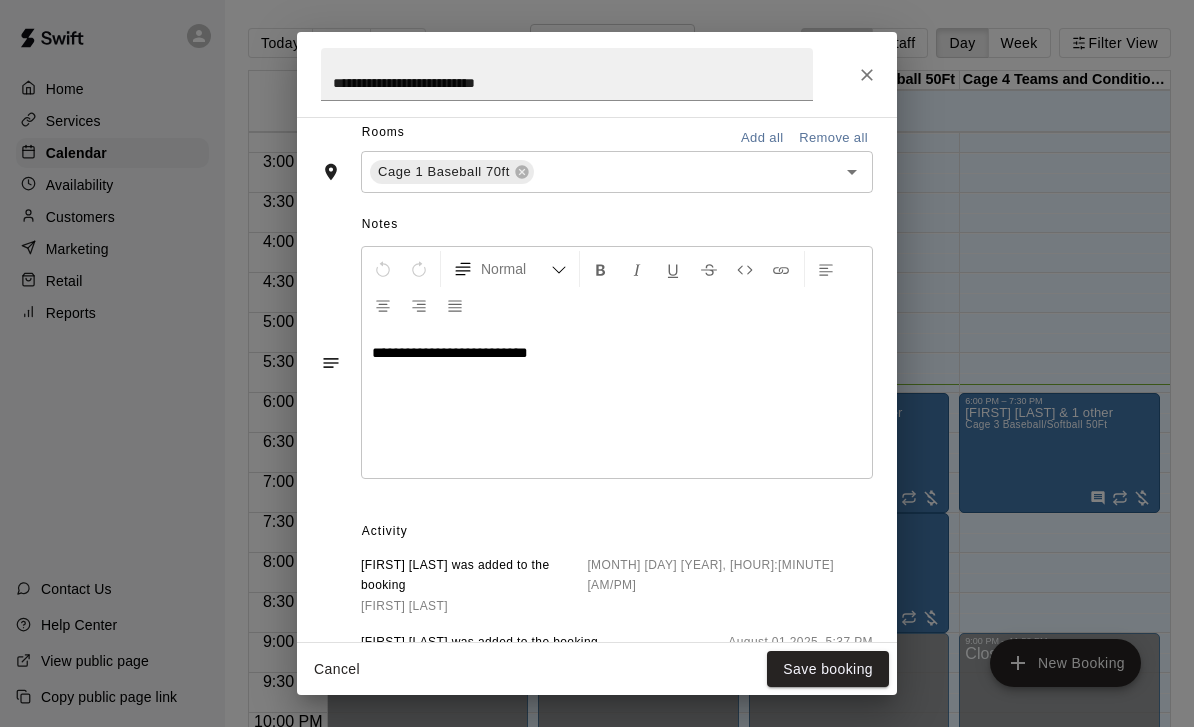 click on "**********" at bounding box center (597, 74) 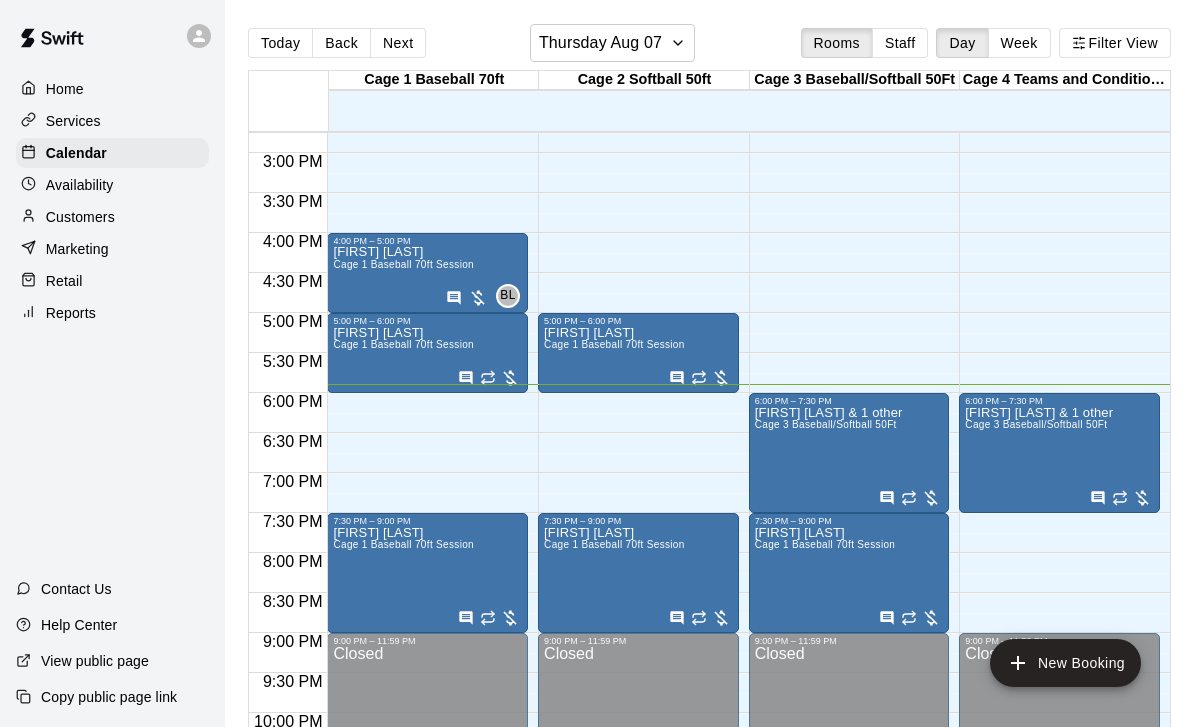 click on "[FIRST] [LAST] & 1 other Cage 3 Baseball/Softball 50Ft" at bounding box center (829, 769) 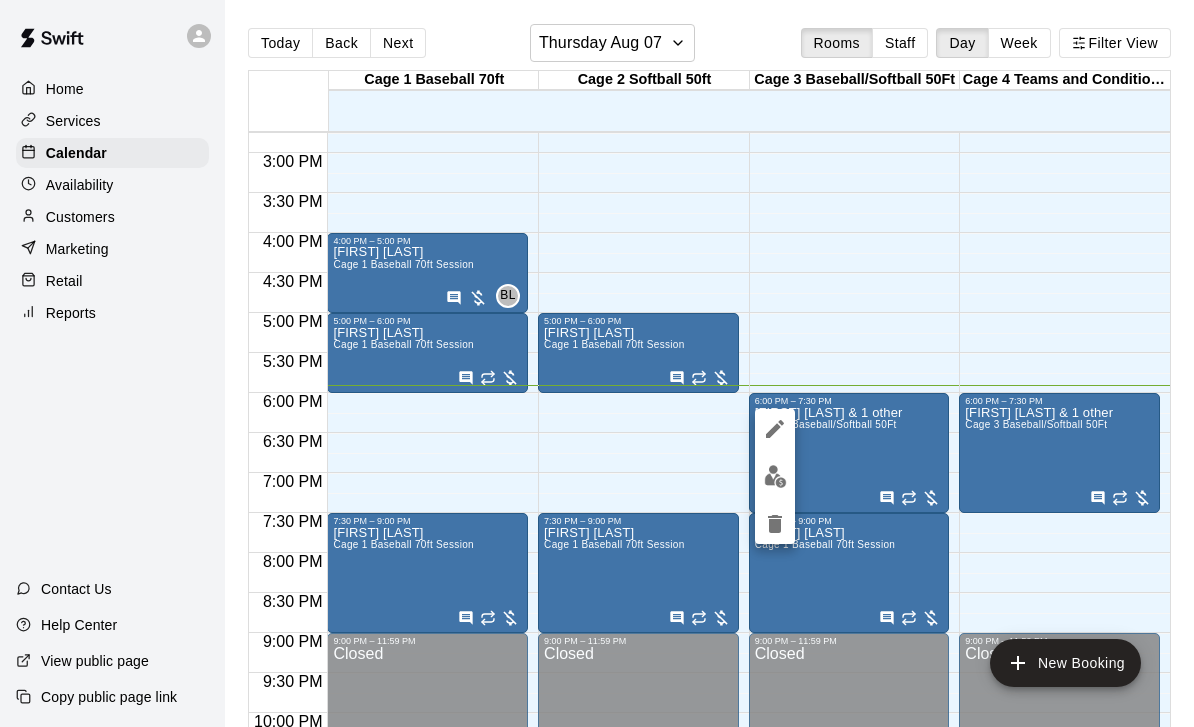 click 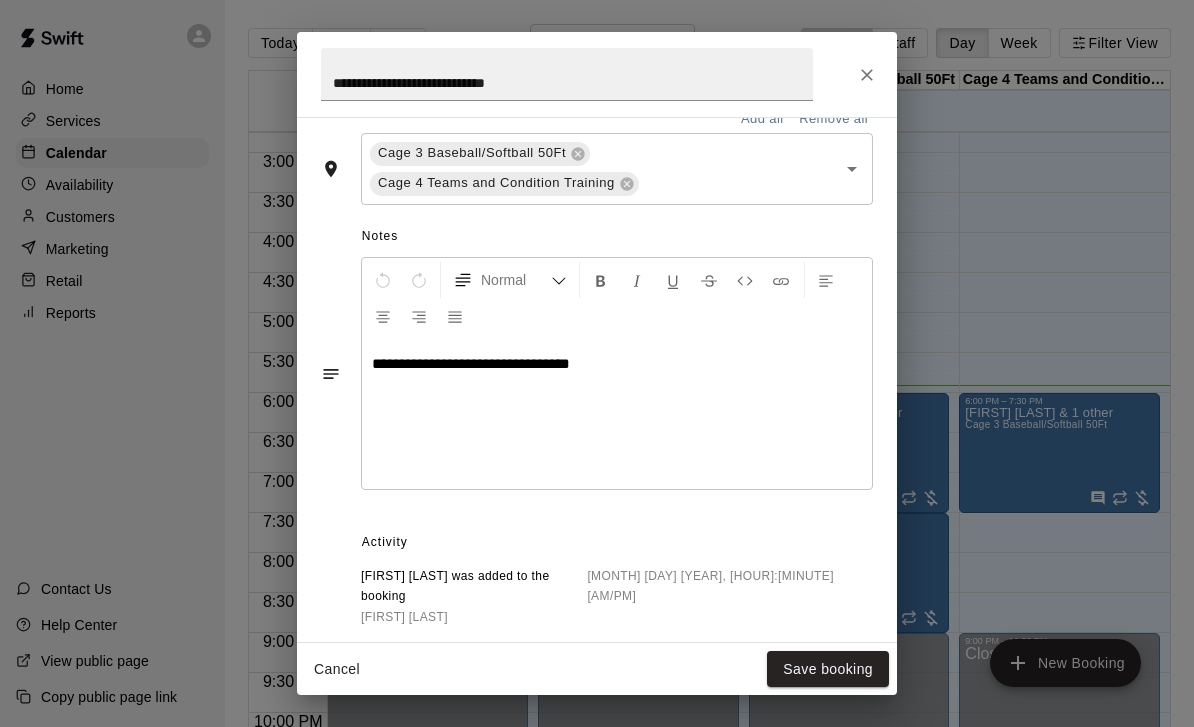 scroll, scrollTop: 664, scrollLeft: 0, axis: vertical 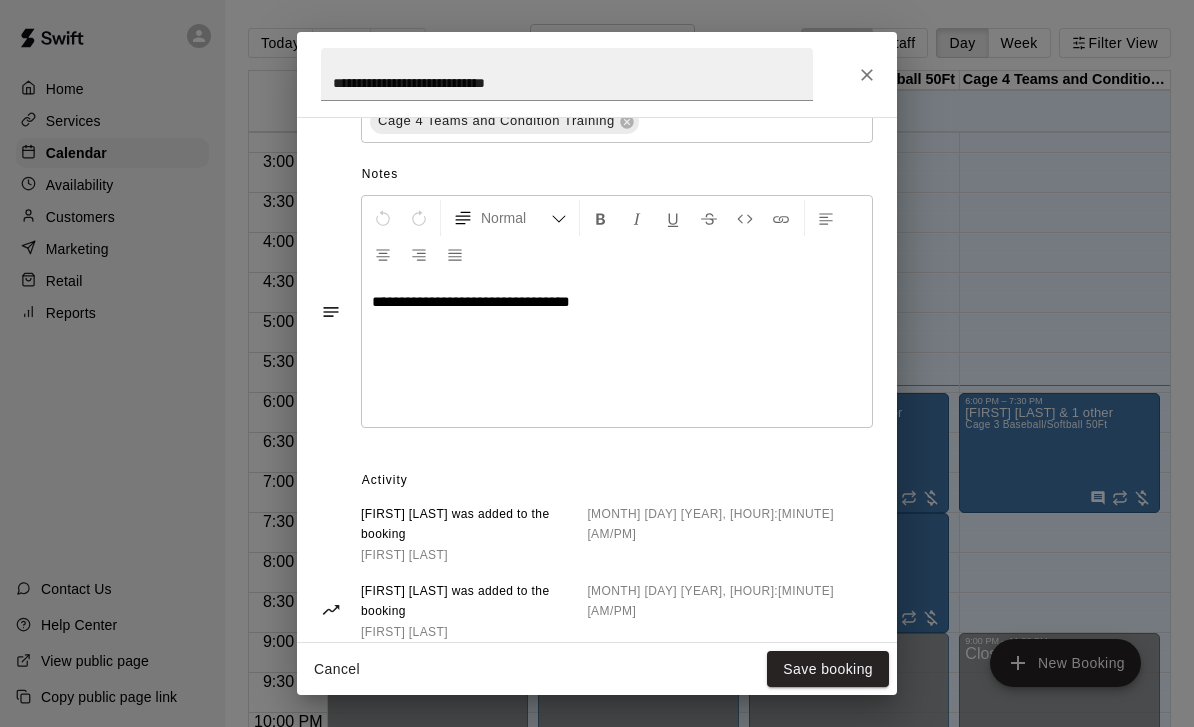 click on "**********" at bounding box center [617, 352] 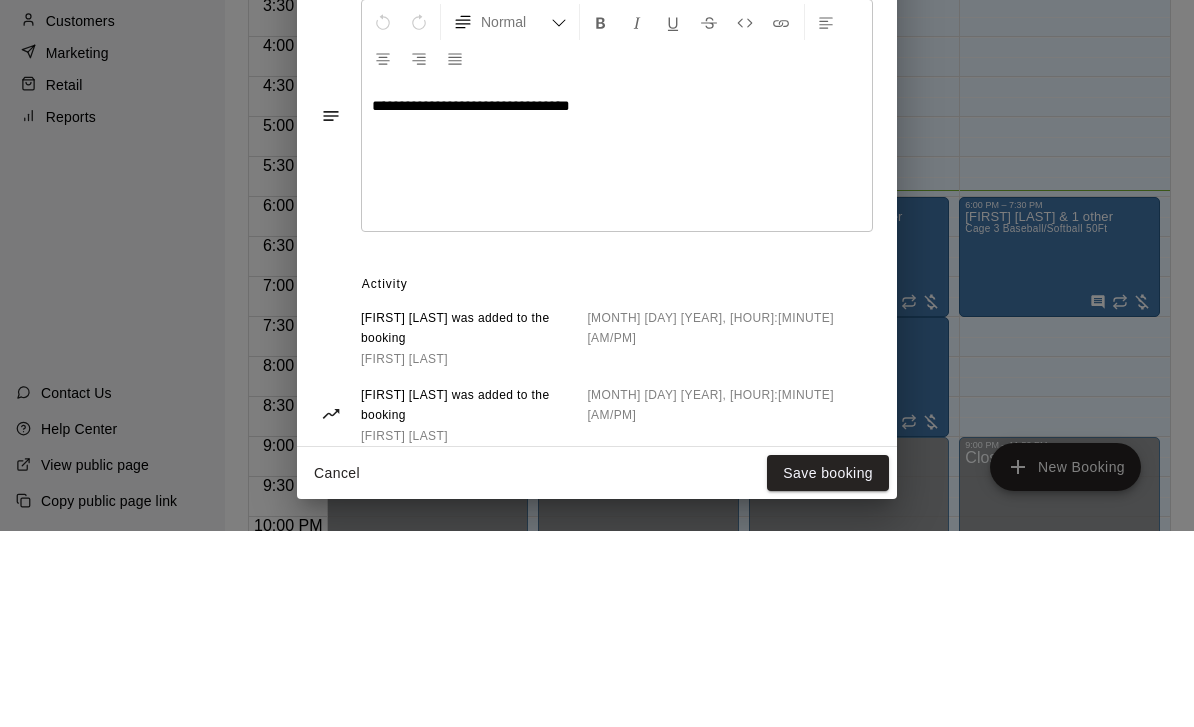 type 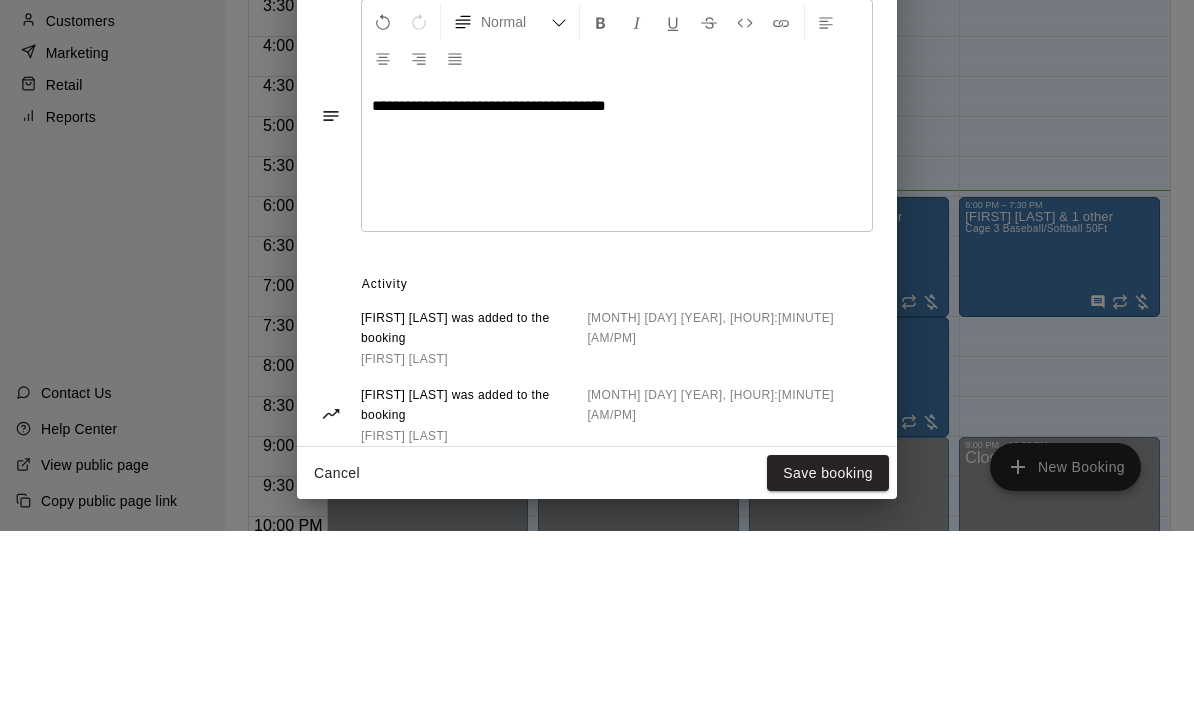 scroll, scrollTop: 96, scrollLeft: 0, axis: vertical 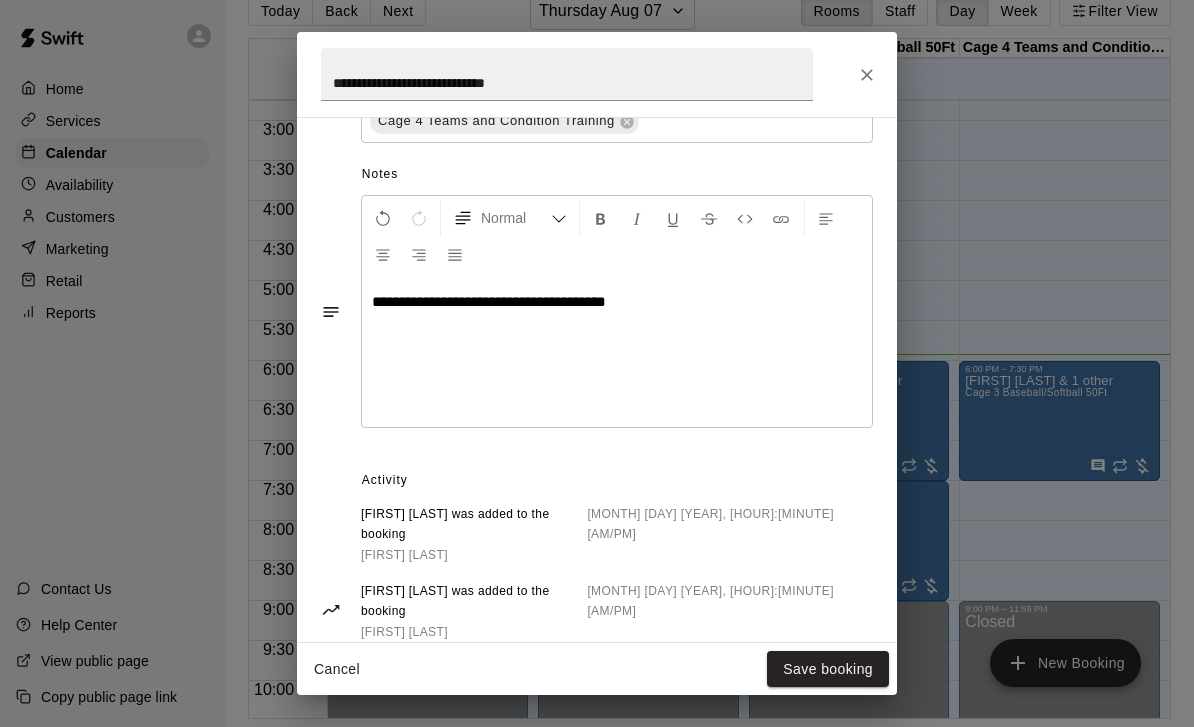 click on "Save booking" at bounding box center (828, 669) 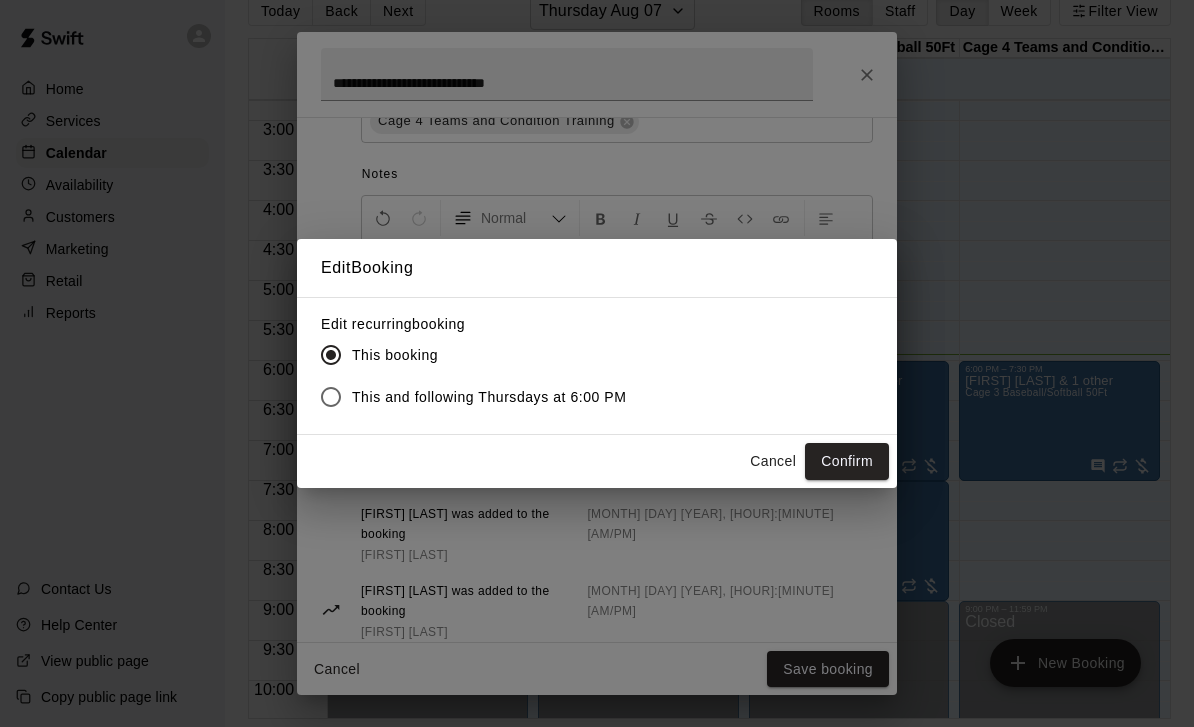 click on "Confirm" at bounding box center [847, 461] 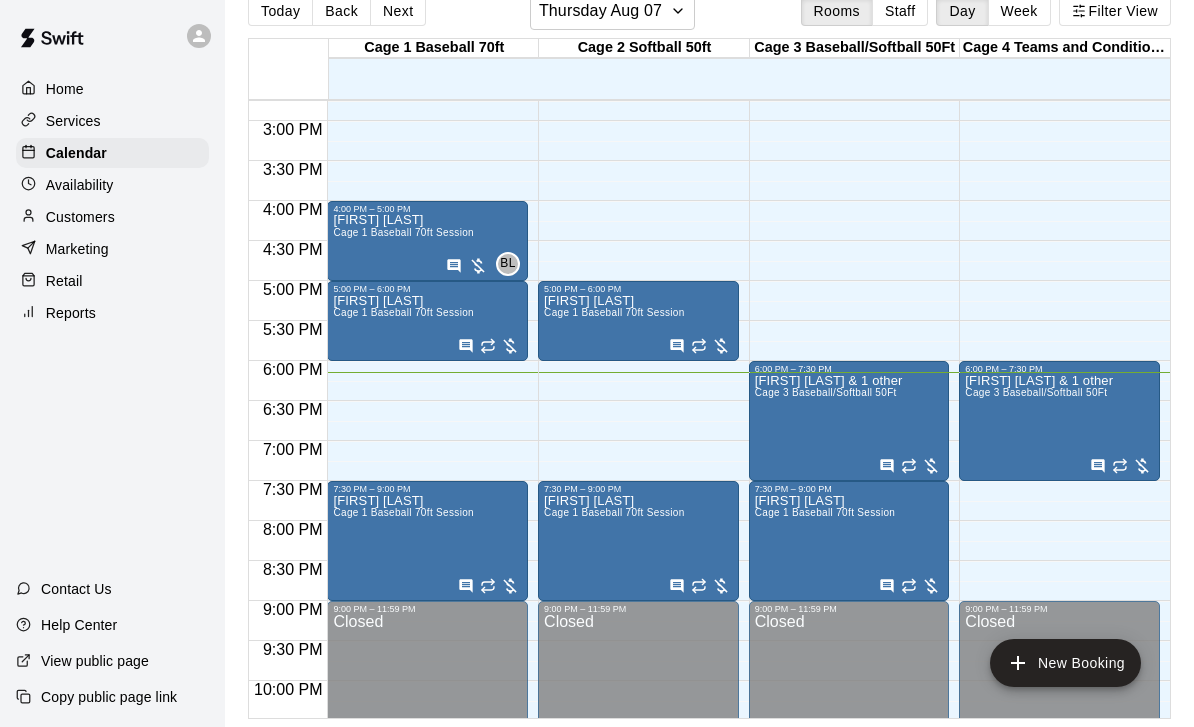 click on "[FIRST] [LAST] Cage 1 Baseball 70ft Session" at bounding box center [403, 657] 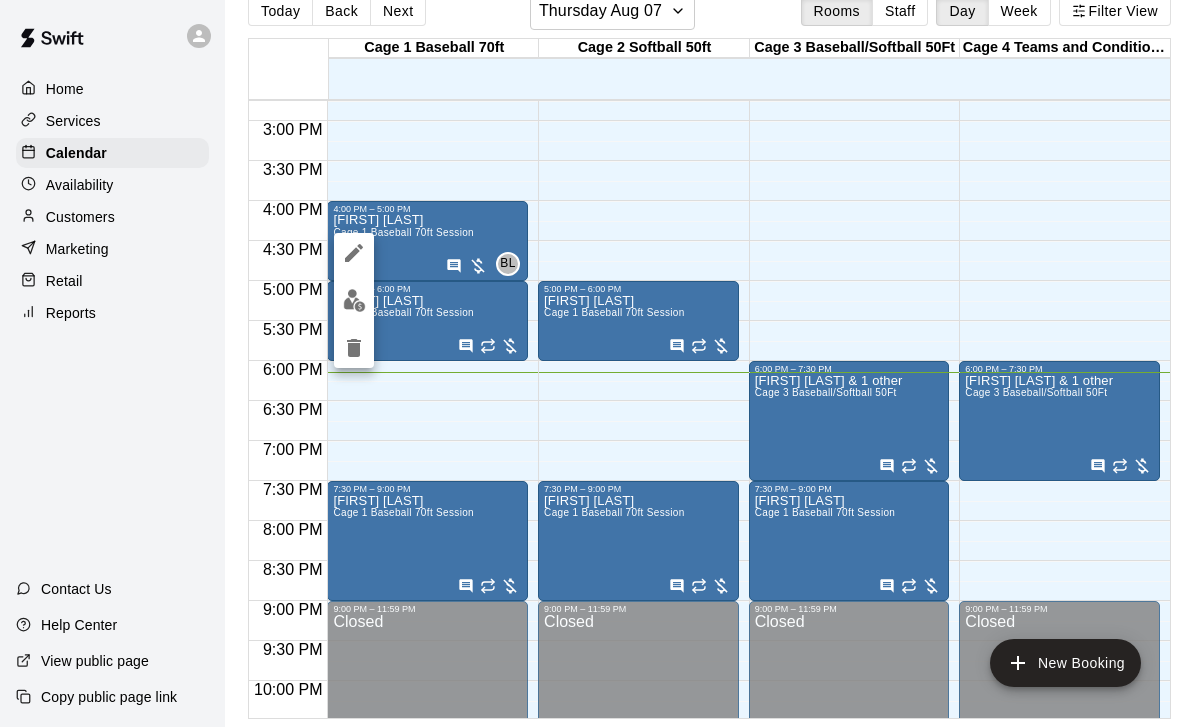 click 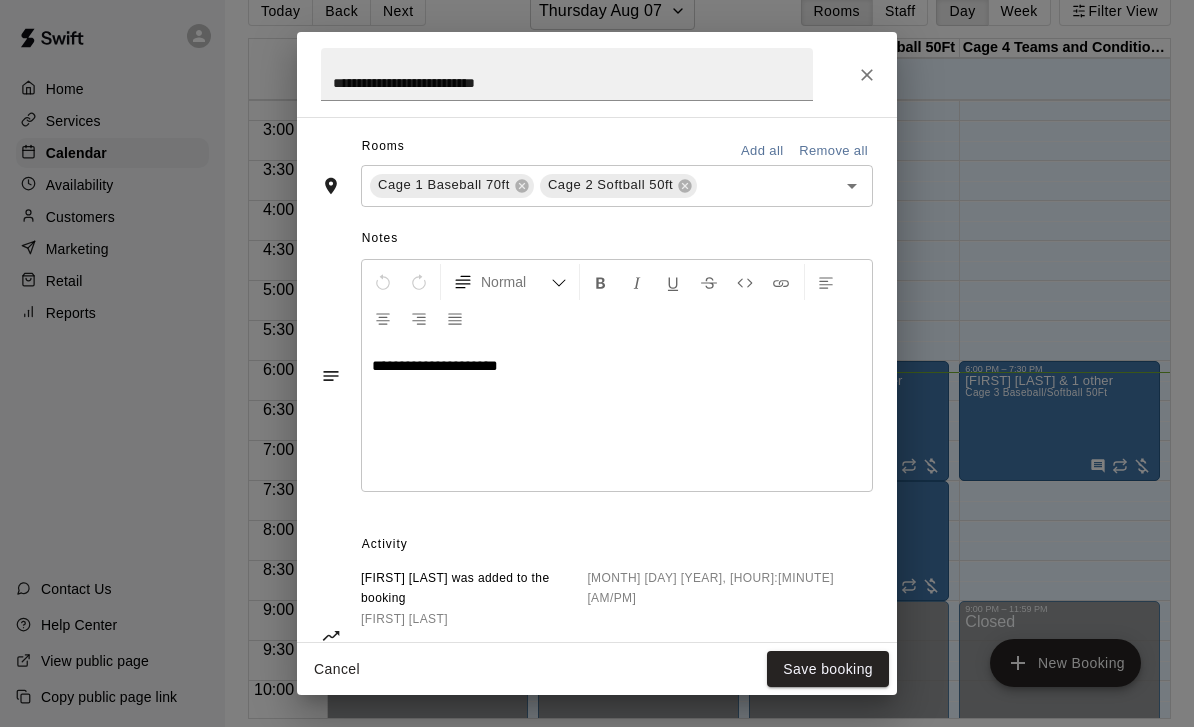 scroll, scrollTop: 607, scrollLeft: 0, axis: vertical 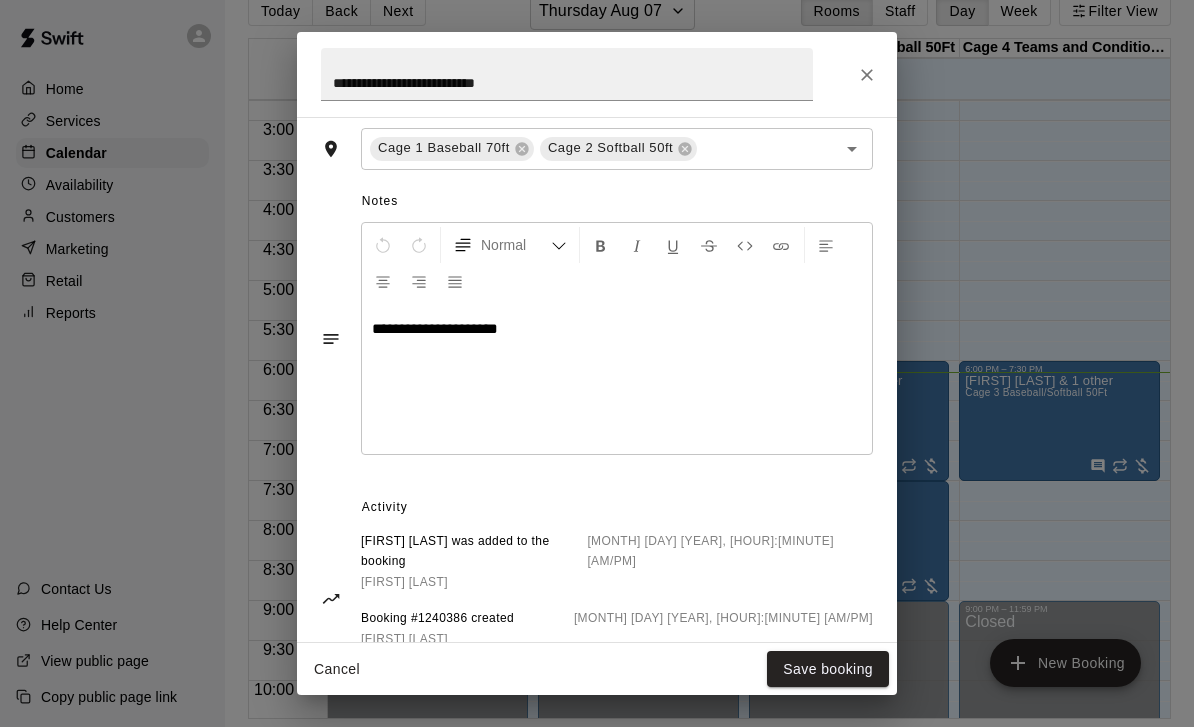 click on "**********" at bounding box center (597, 74) 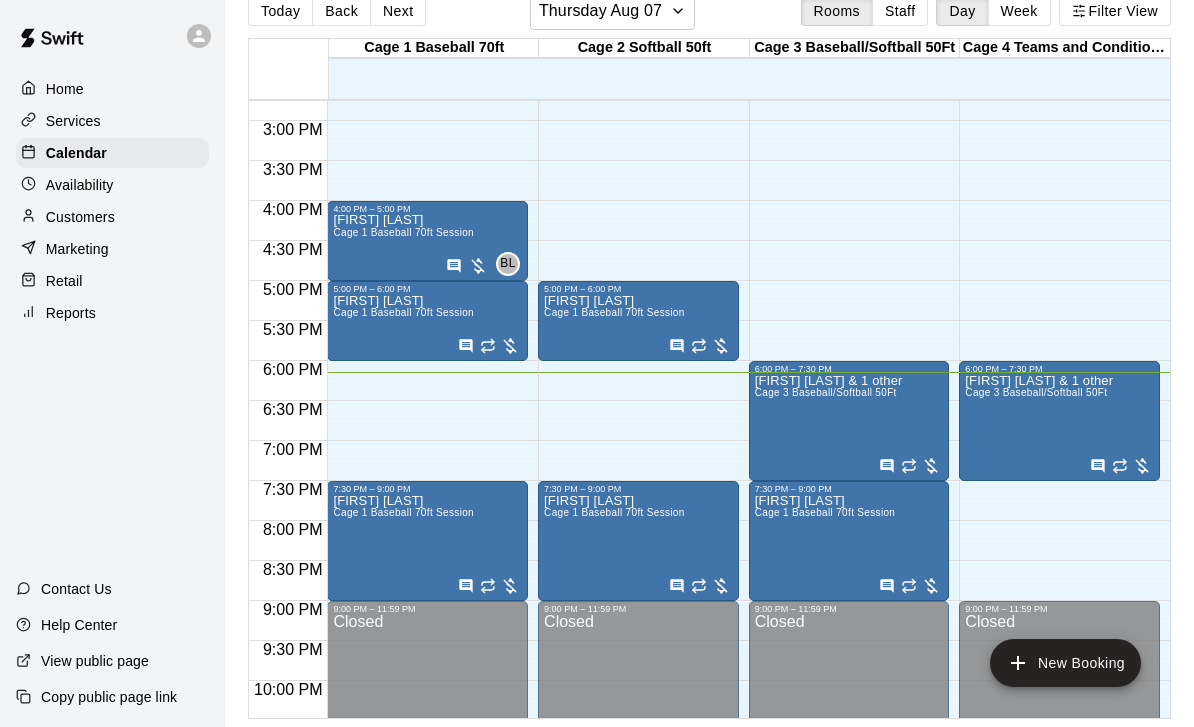 scroll, scrollTop: 0, scrollLeft: 0, axis: both 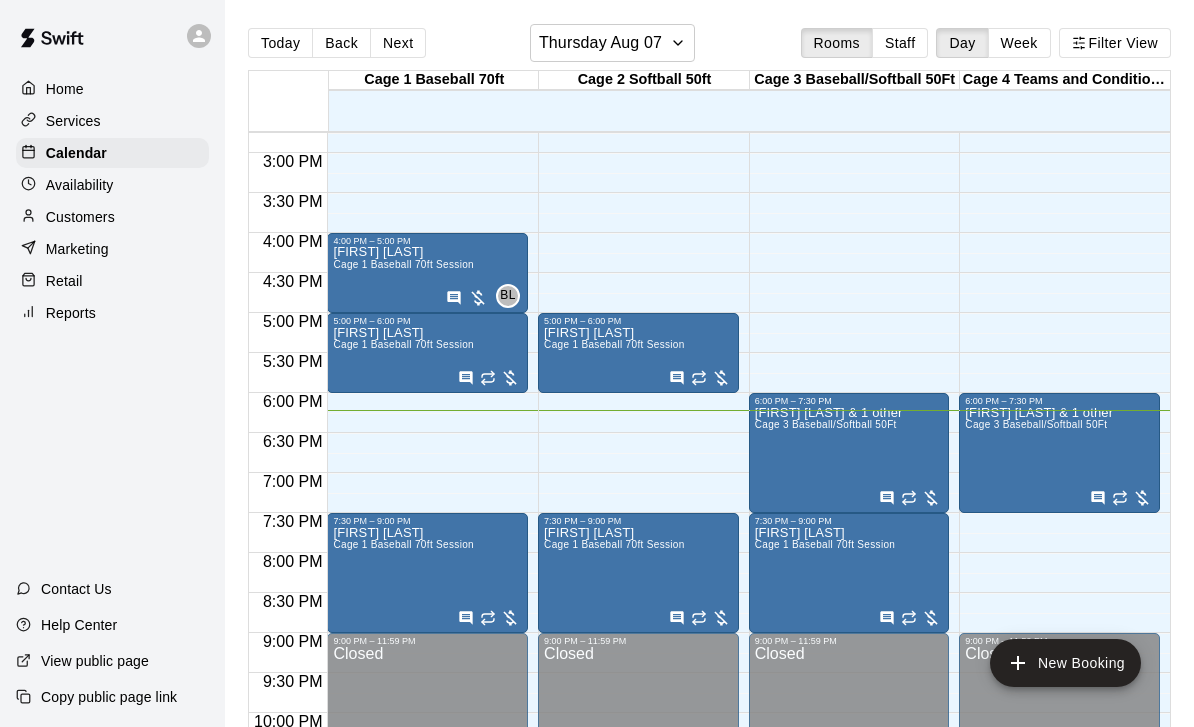 click on "[FIRST] [LAST] Cage 1 Baseball 70ft Session" at bounding box center [403, 689] 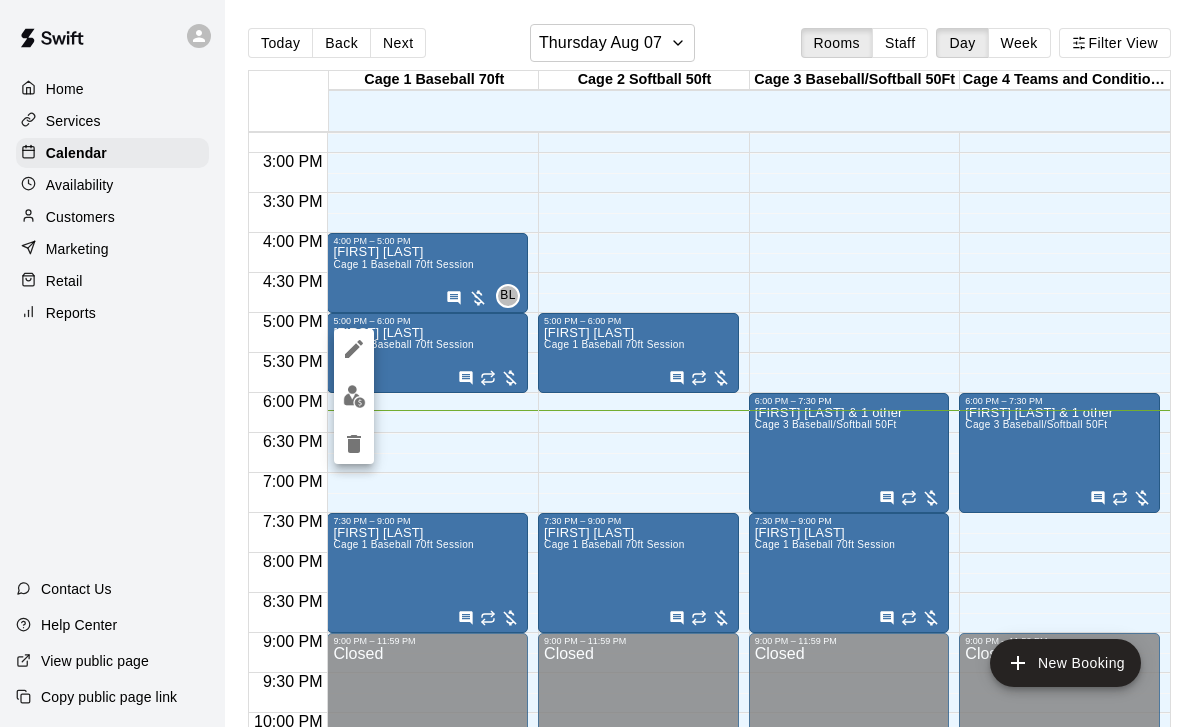 click 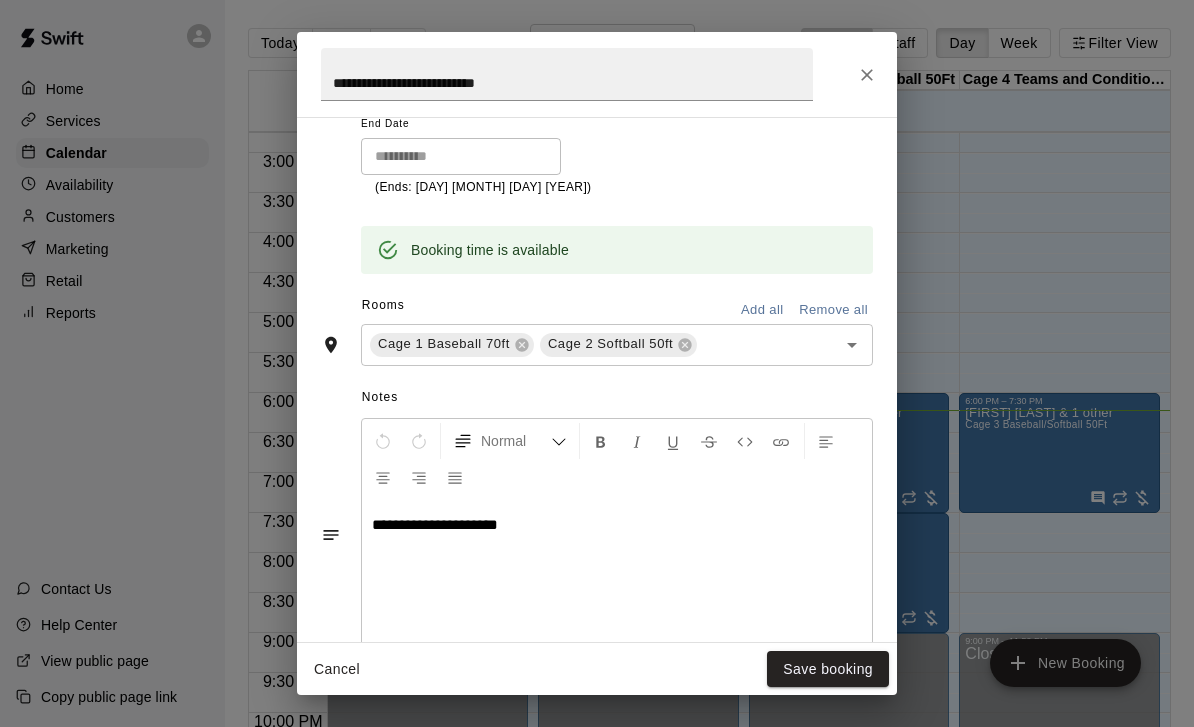scroll, scrollTop: 451, scrollLeft: 0, axis: vertical 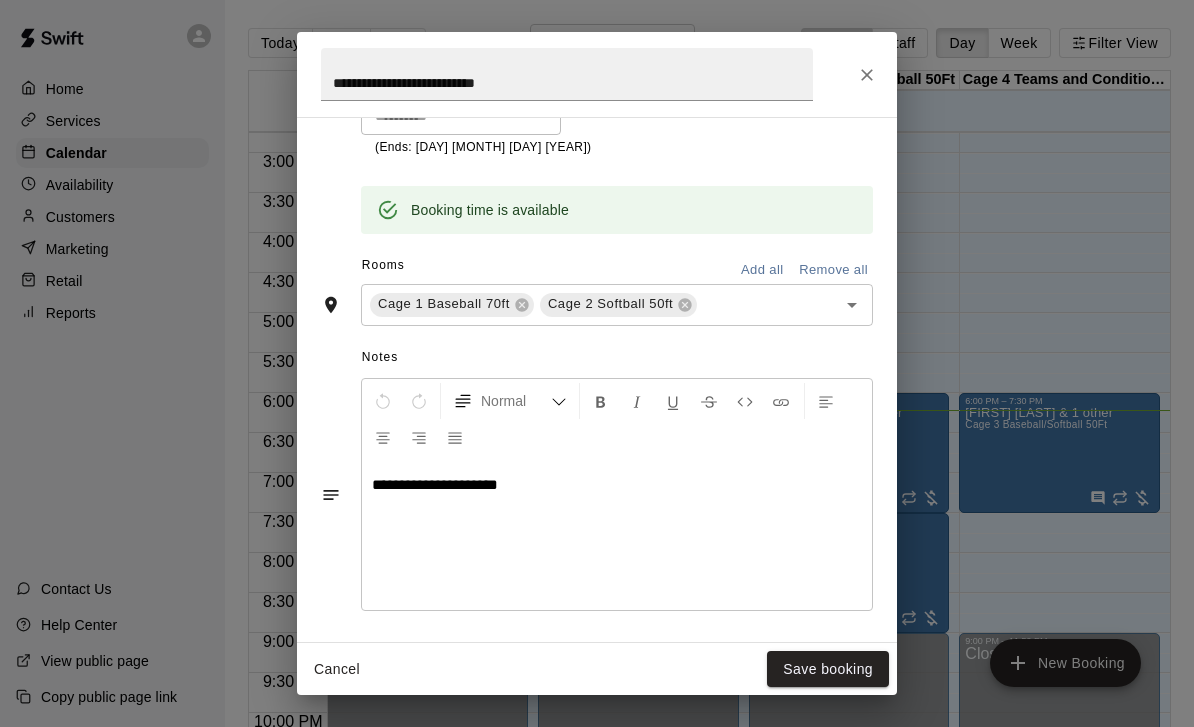 click on "**********" at bounding box center [617, 535] 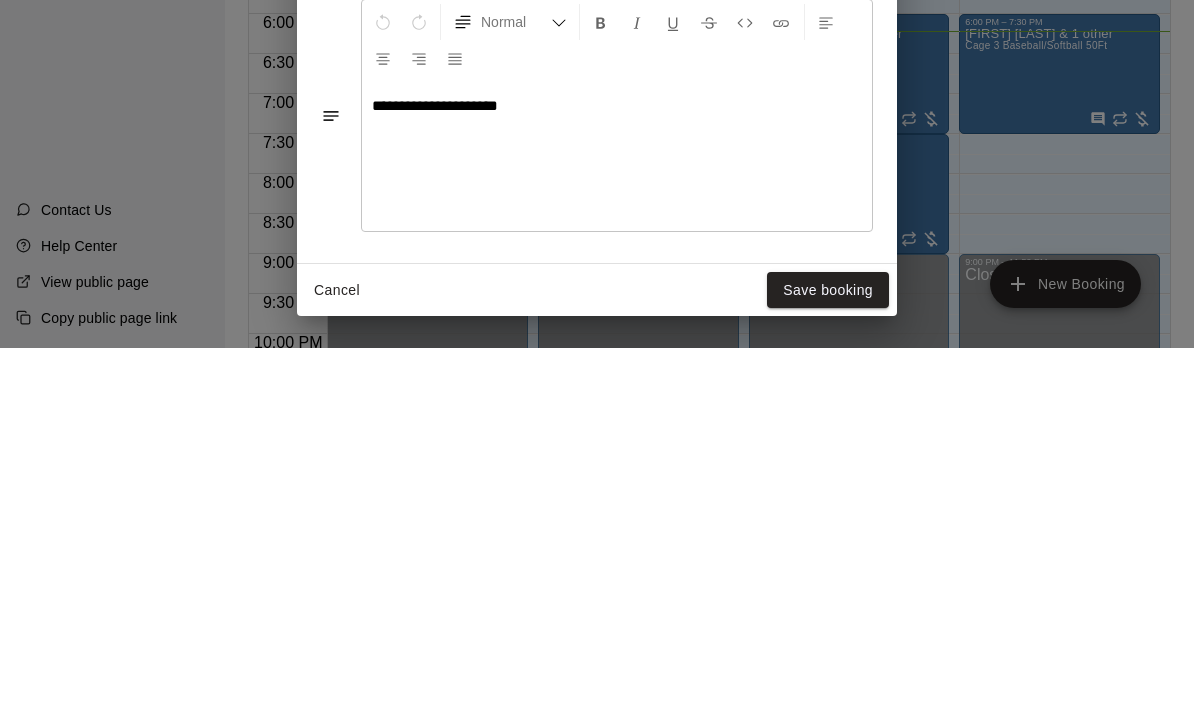 type 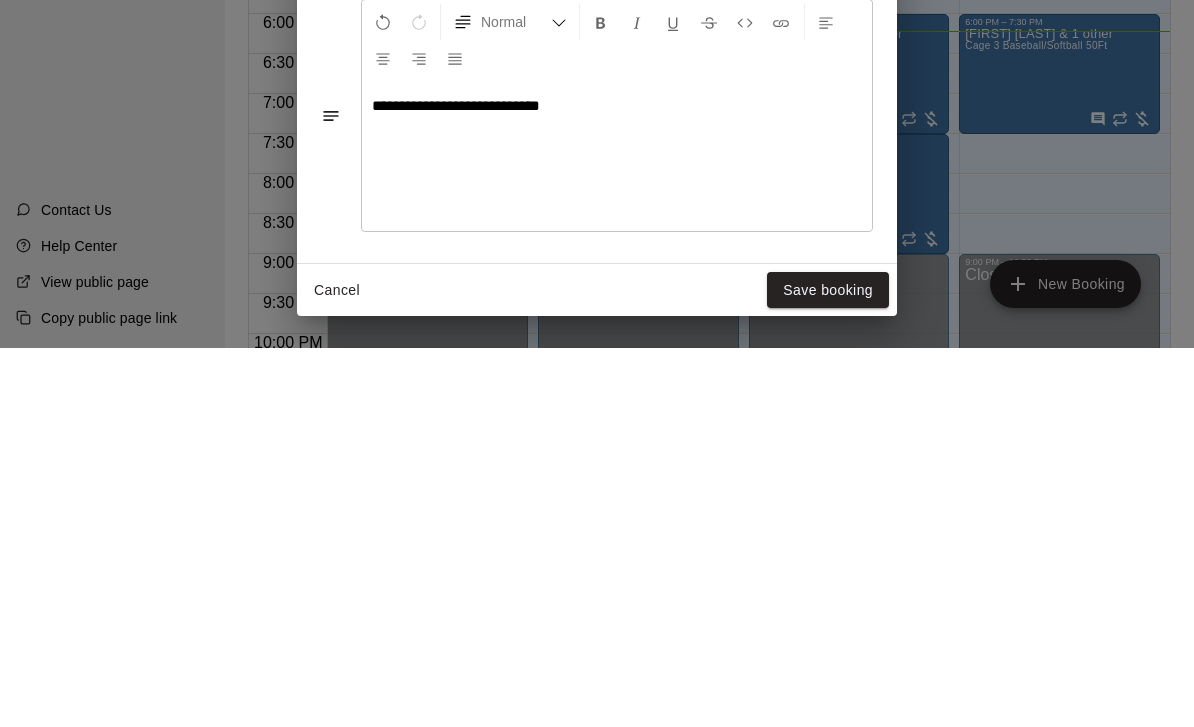 click on "Save booking" at bounding box center (828, 669) 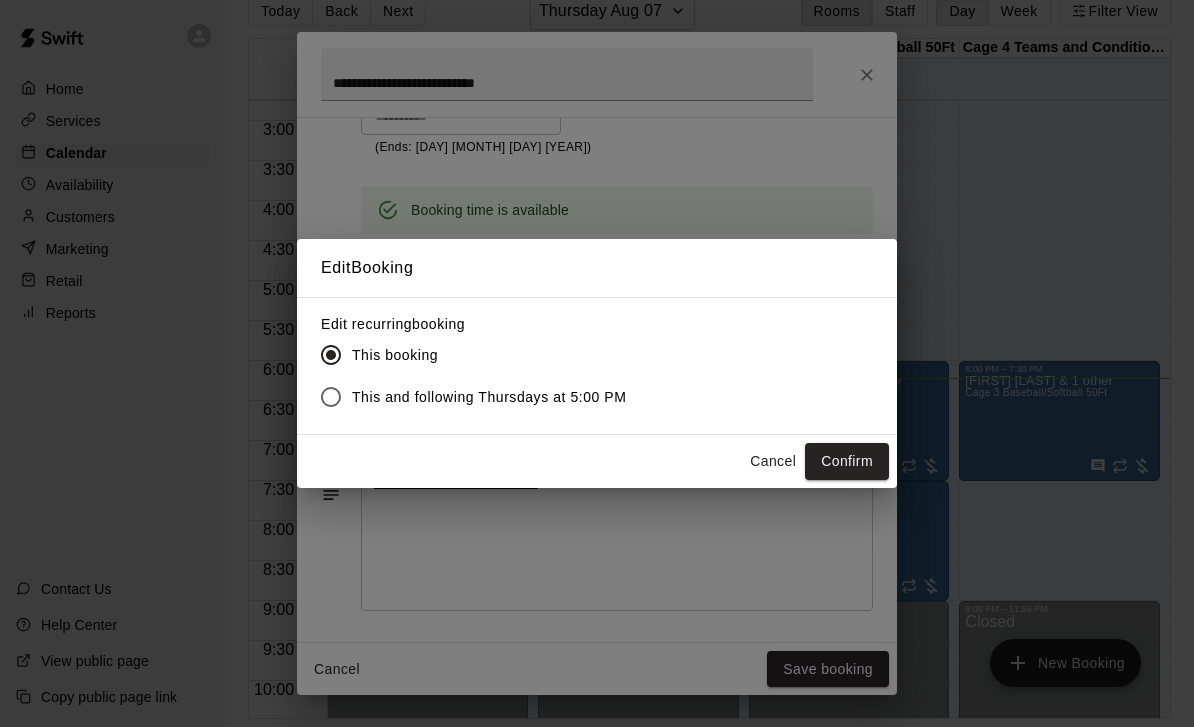 click on "Confirm" at bounding box center [847, 461] 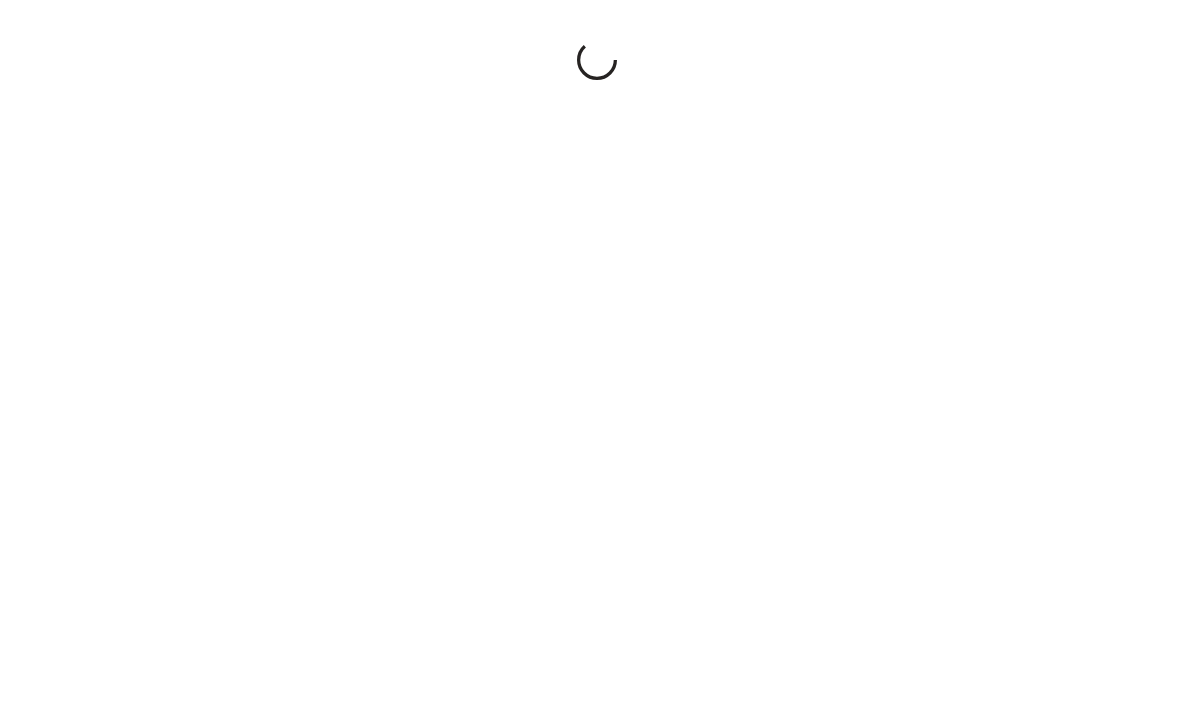 scroll, scrollTop: 0, scrollLeft: 0, axis: both 